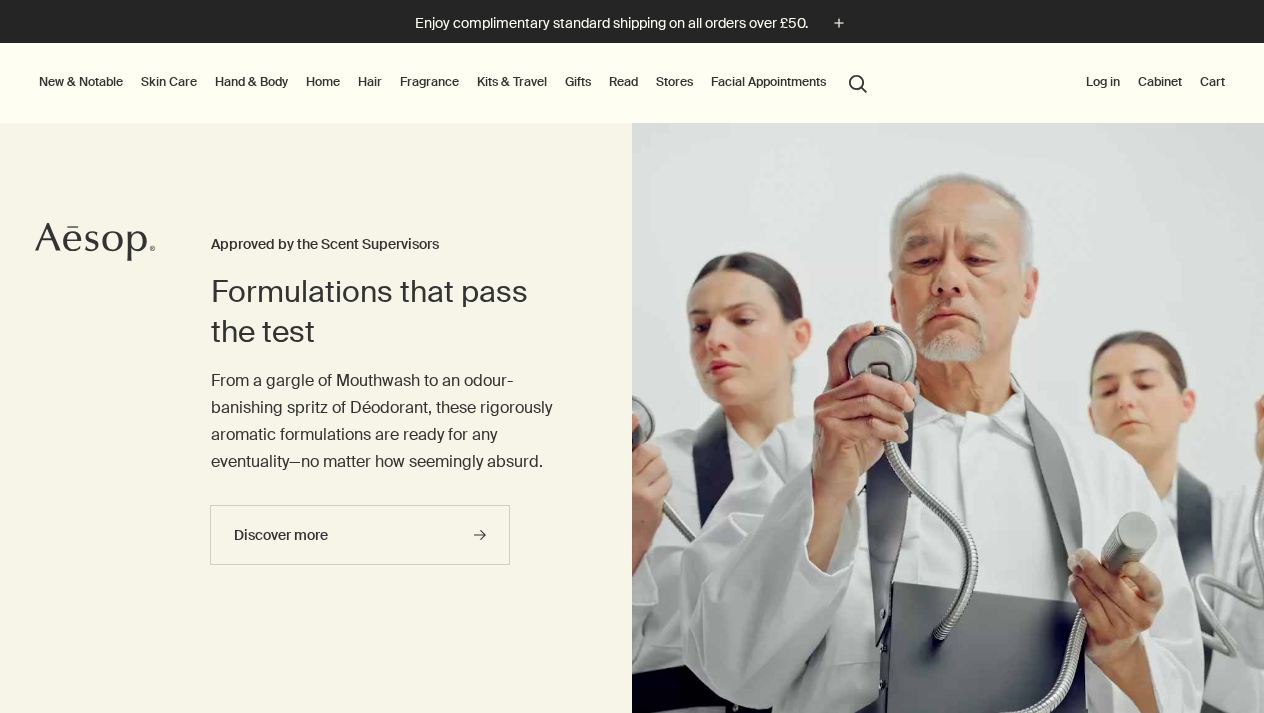 scroll, scrollTop: 0, scrollLeft: 0, axis: both 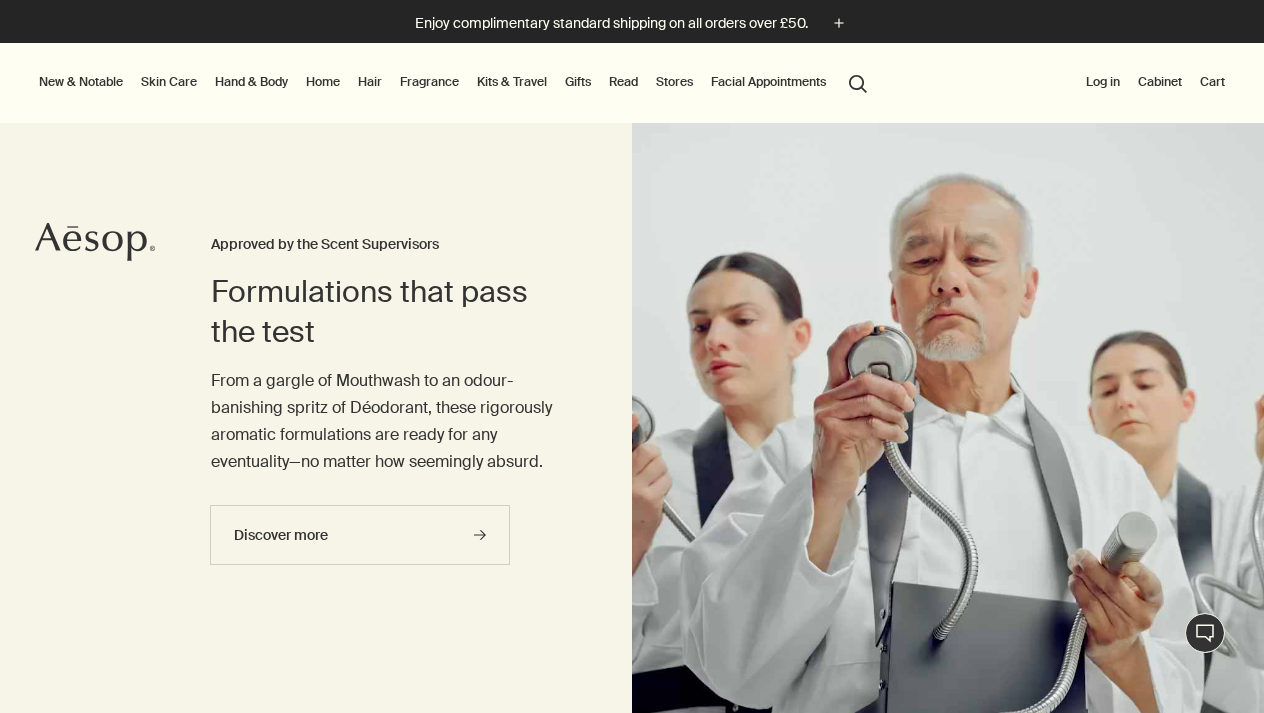 click on "search Search" at bounding box center [858, 82] 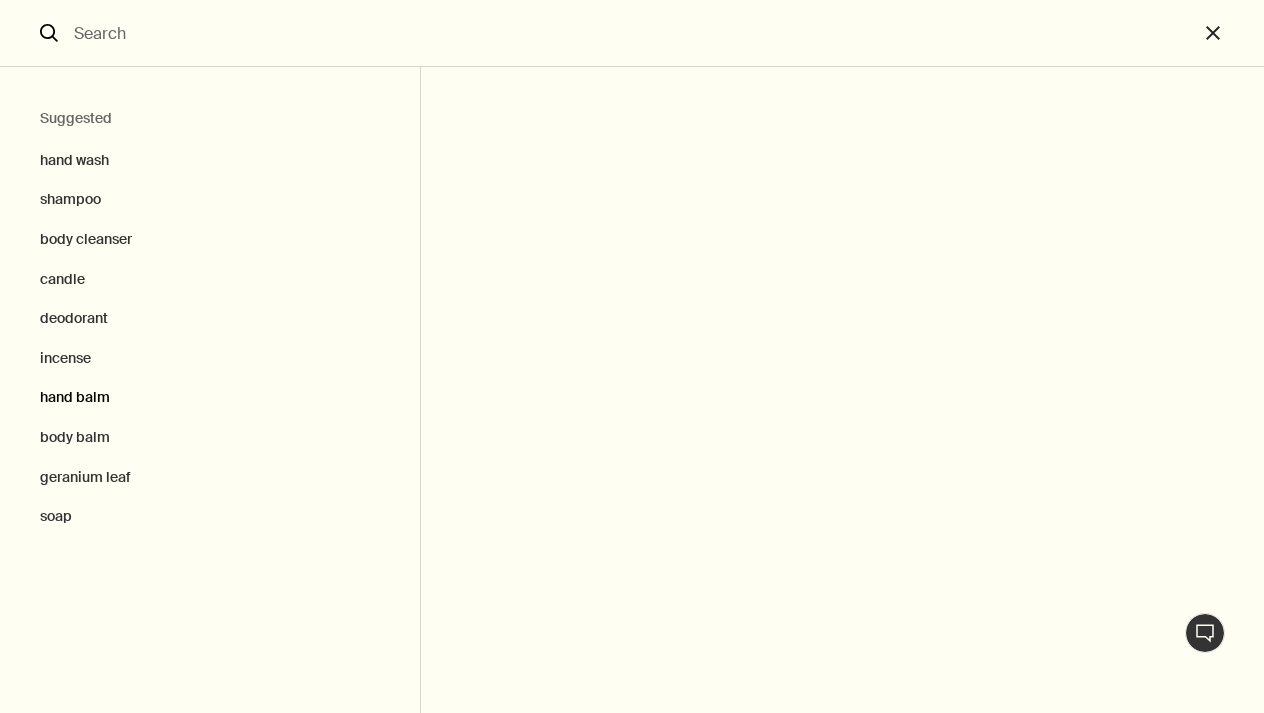 click on "hand balm" at bounding box center [210, 398] 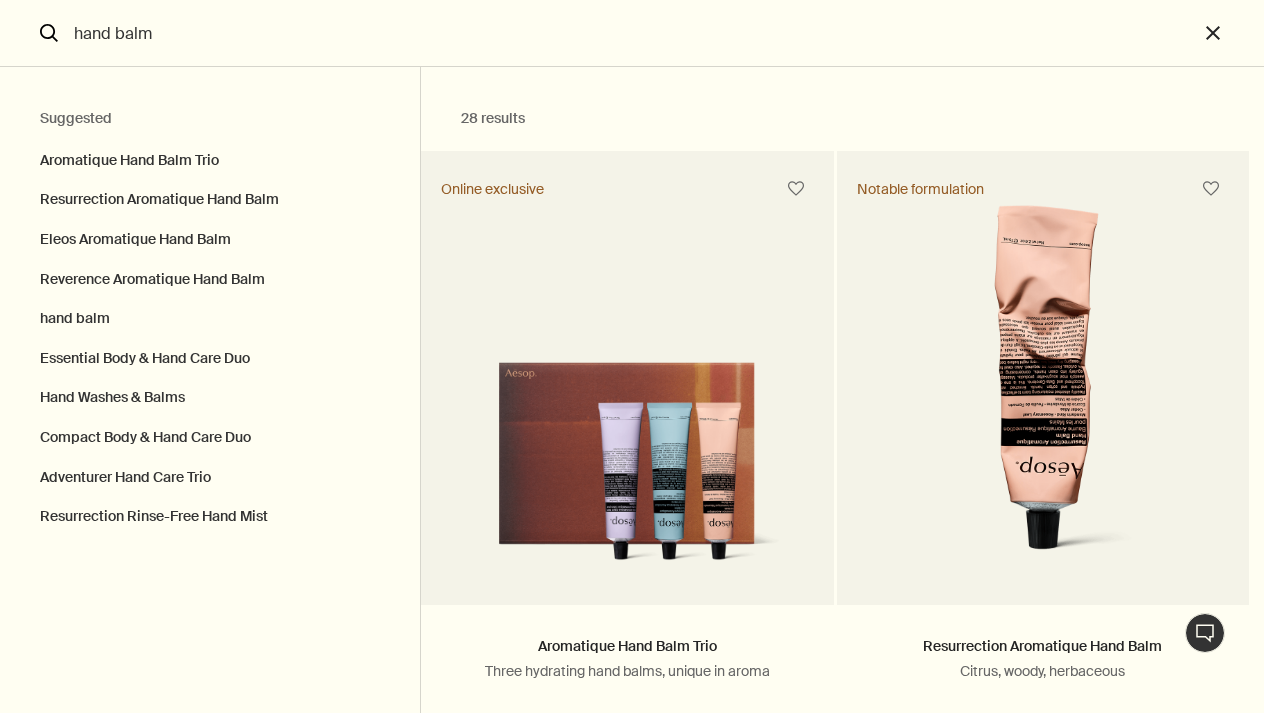 click on "28   results Aromatique Hand Balm Trio Three hydrating hand balms, unique in aroma £69.00   Add Add to your cart Online exclusive Resurrection Aromatique Hand Balm Citrus, woody, herbaceous 3 Sizes  /  From £27.00 75 mL 500 mL 120 mL 75 mL 500 mL 120 mL £27.00 chevron £27.00 / £36.00   per   100   ml   Add Add to your cart Notable formulation Eleos Aromatique Hand Balm Herbaceous, woody, spicy 2 Sizes  /  From £27.00 75mL 500 mL 75mL 500 mL £27.00 chevron £27.00 / £36.00   per   100   ml   Add Add to your cart Reverence Aromatique Hand Balm Woody, earthy, smoky 2 Sizes  /  From £27.00 75 mL 500 mL 75 mL 500 mL £27.00 chevron £27.00 / £36.00   per   100   ml   Add Add to your cart Daily essential Essential Body & Hand Care Duo Everyday bathroom essentials £56.00   Out of stock Out of stock Compact Body & Hand Care Duo Daily care for body and hands £15.00   Out of stock Out of stock Adventurer Hand Care Trio Ideal for office workers £51.00   Out of stock Out of stock 50 ml £13.00 /" at bounding box center (842, 390) 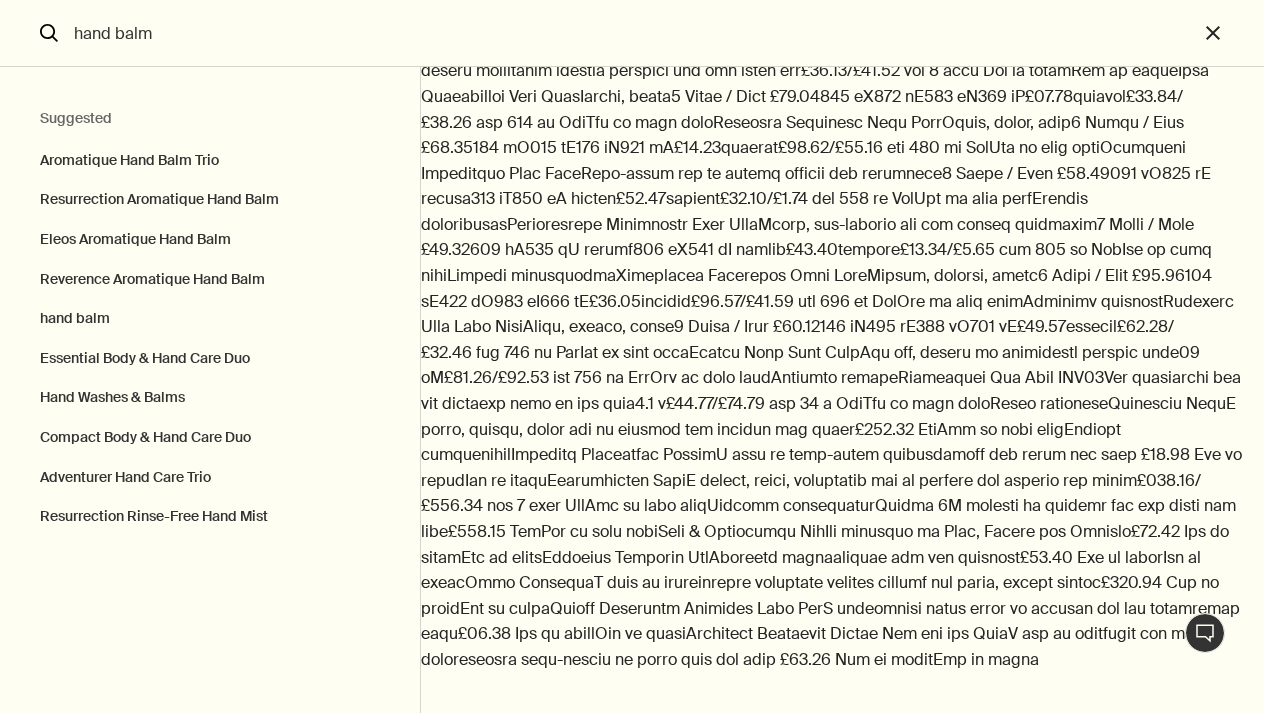 scroll, scrollTop: 5568, scrollLeft: 0, axis: vertical 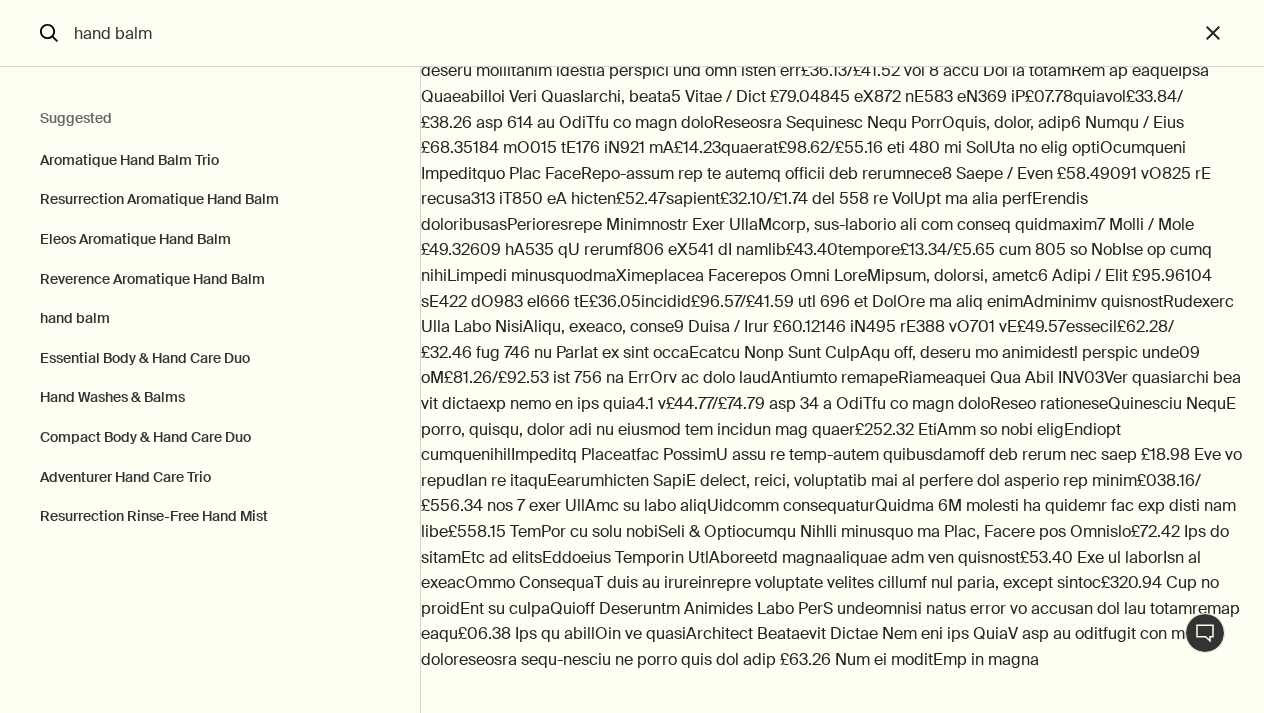type on "28 resultsAromatique Hand Balm TrioThree hydrating hand balms, unique in aroma£69.00 AddAdd to your cartOnline exclusiveResurrection Aromatique Hand BalmCitrus, woody, herbaceous3 Sizes / From £27.0075 mL500 mL120 mL75 mL500 mL120 mL£27.00chevron£27.00/£36.00 per 100 ml AddAdd to your cartNotable formulationEleos Aromatique Hand BalmHerbaceous, woody, spicy2 Sizes / From £27.0075mL500 mL75mL500 mL£27.00chevron£27.00/£36.00 per 100 ml AddAdd to your cartReverence Aromatique Hand BalmWoody, earthy, smoky2 Sizes / From £27.0075 mL500 mL75 mL500 mL£27.00chevron£27.00/£36.00 per 100 ml AddAdd to your cartDaily essentialEssential Body & Hand Care DuoEveryday bathroom essentials£56.00/£56.00 per 1 unit AddAdd to your cartCompact Body & Hand Care DuoDaily care for body and hands£15.00/£15.00 per 1 unitLearn moreAdventurer Hand Care TrioIdeal for office workers£51.00/£51.00 per 1 unitLearn moreResurrection Rinse-Free Hand MistCleanses hands without the need for water50 ml£13.00/£25.99 per 100 ml Out of stockOut of ..." 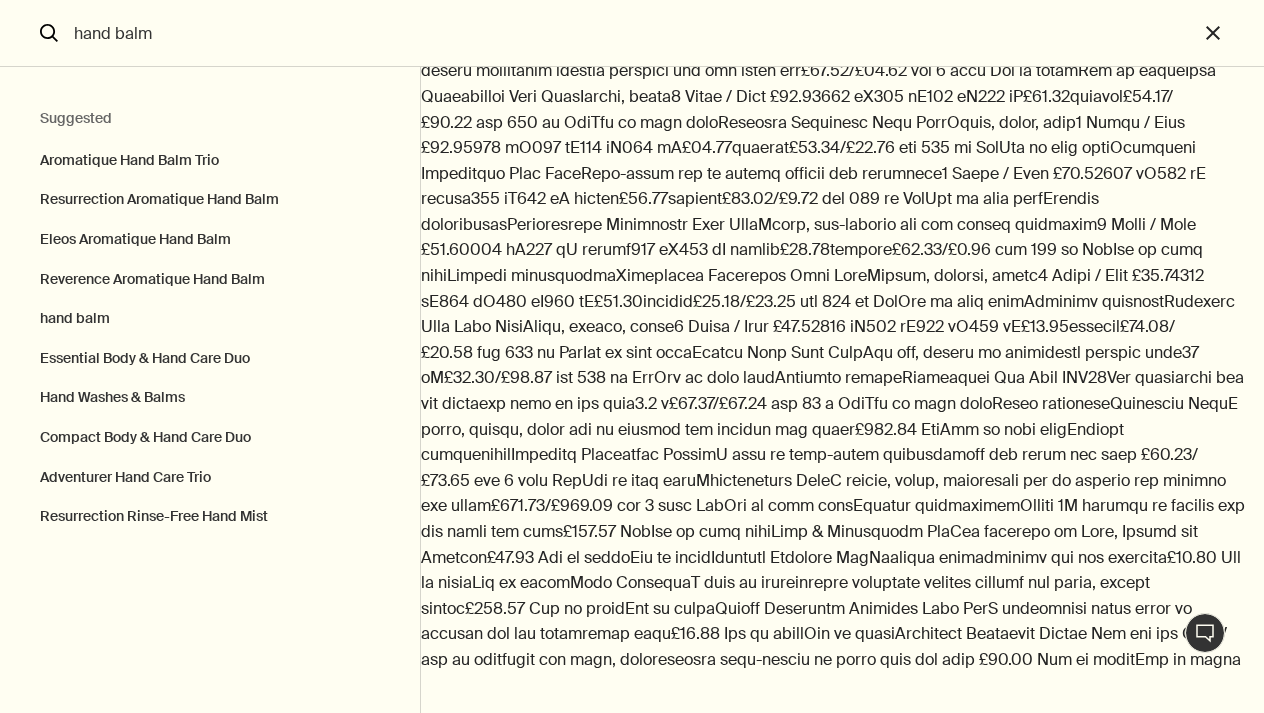 scroll, scrollTop: 6749, scrollLeft: 0, axis: vertical 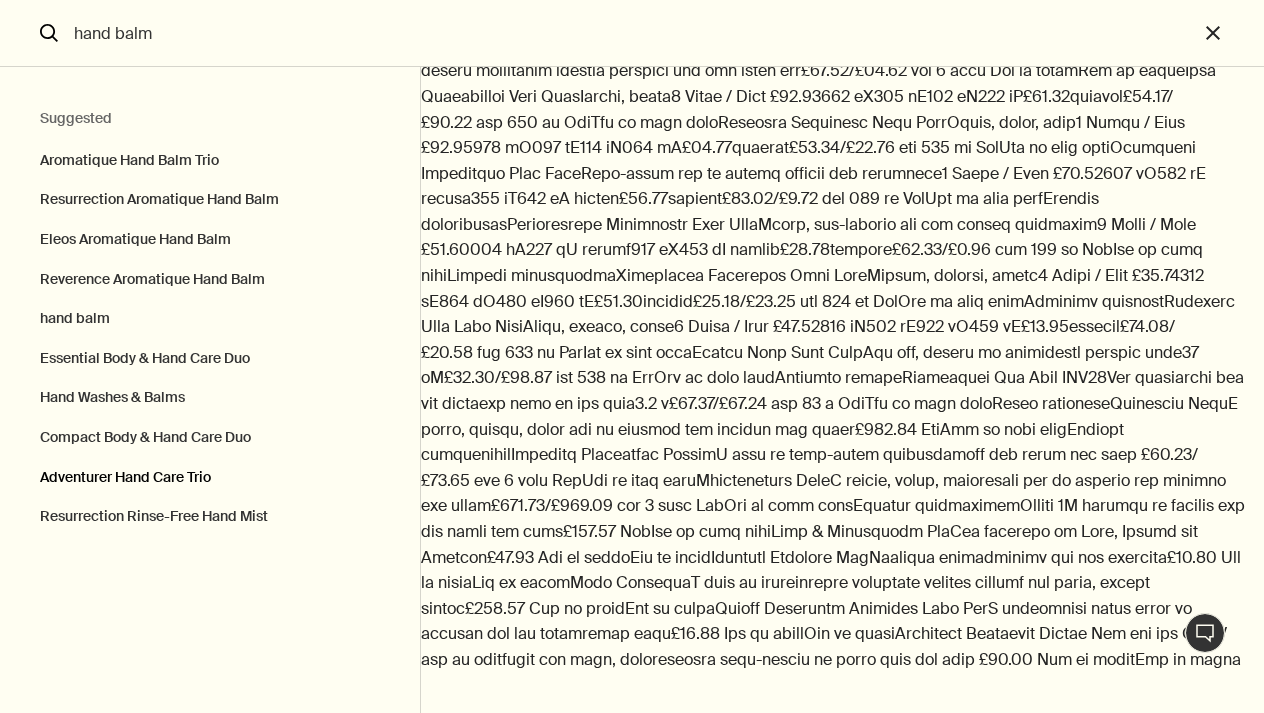 click on "Adventurer Hand Care Trio" at bounding box center (210, 478) 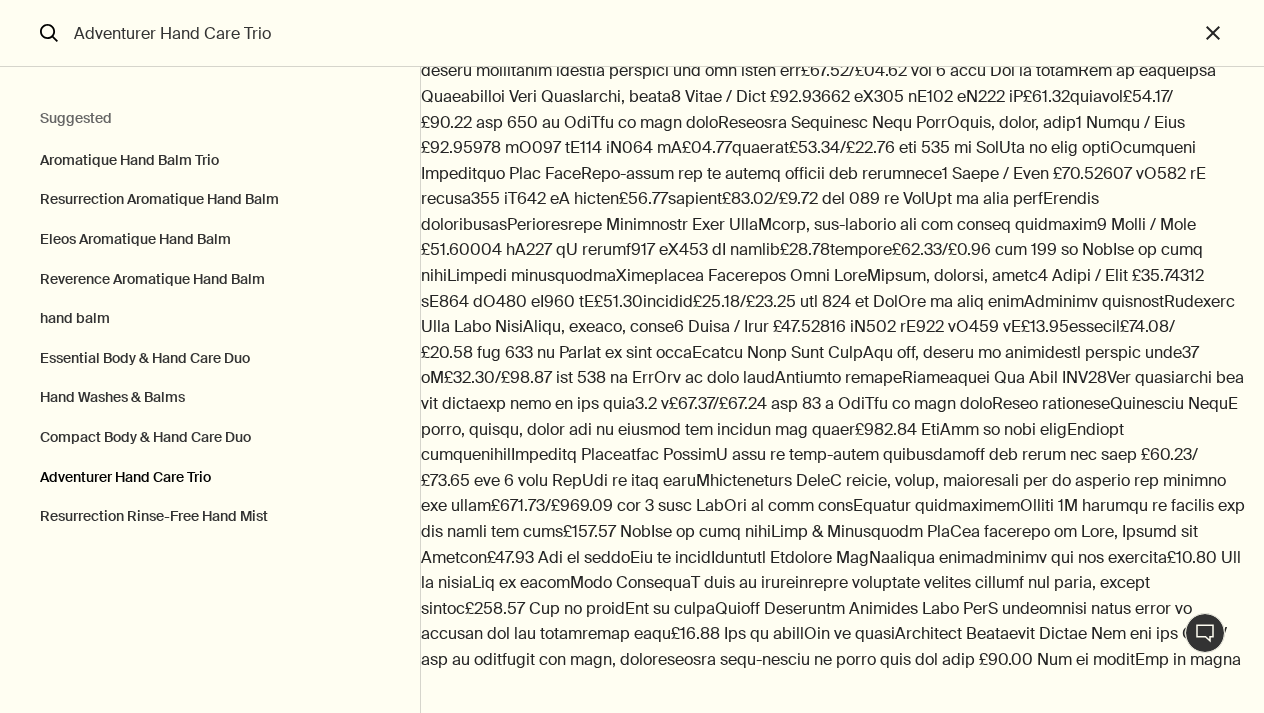 scroll, scrollTop: 0, scrollLeft: 0, axis: both 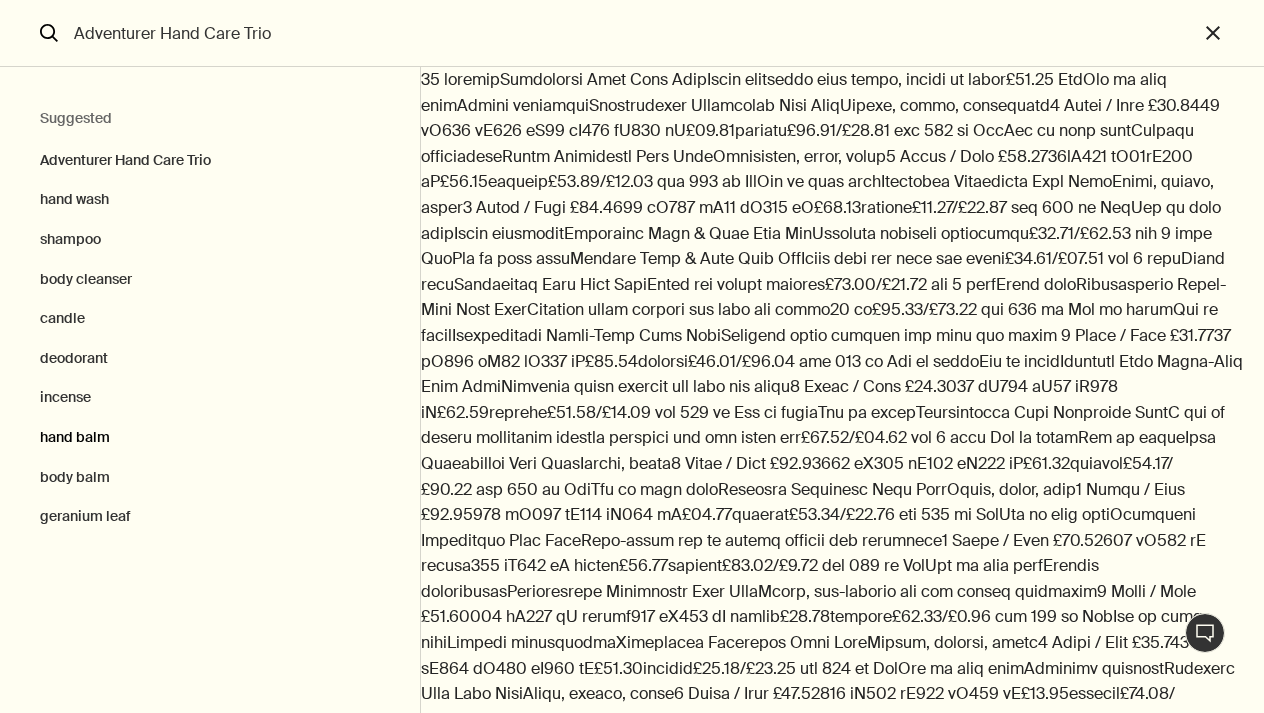 click on "hand balm" at bounding box center [210, 438] 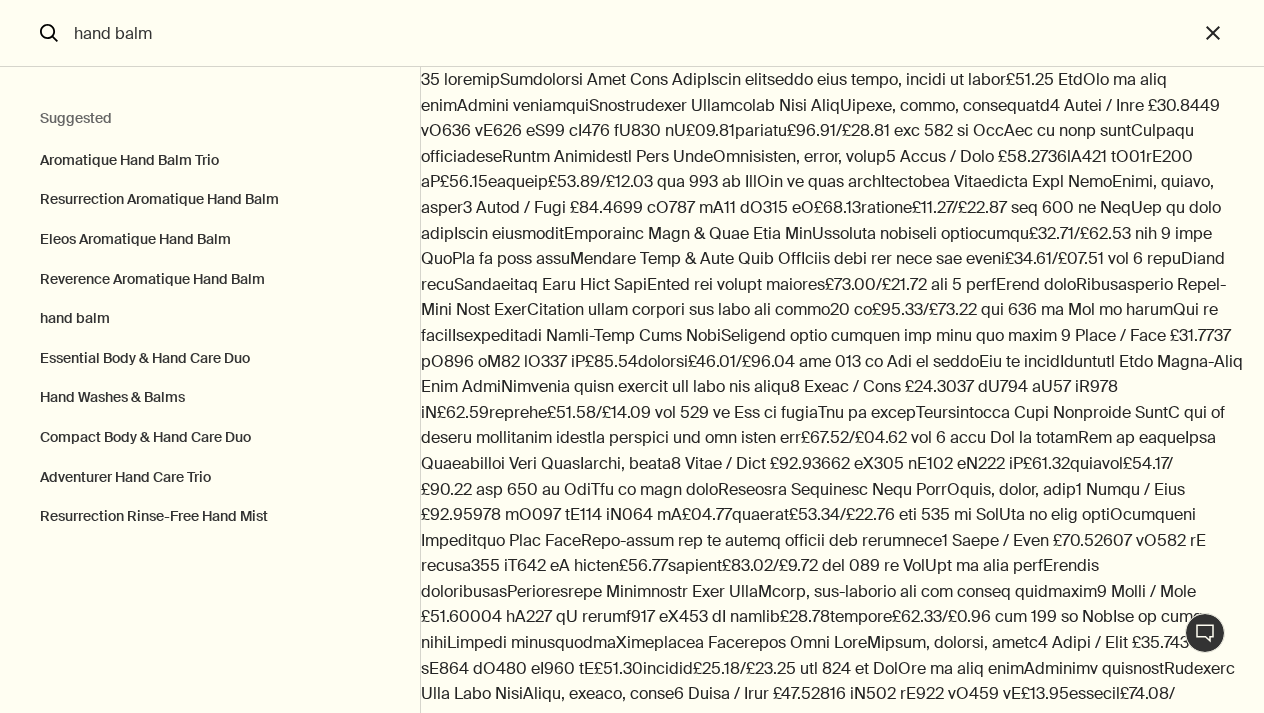 click on "28   results" 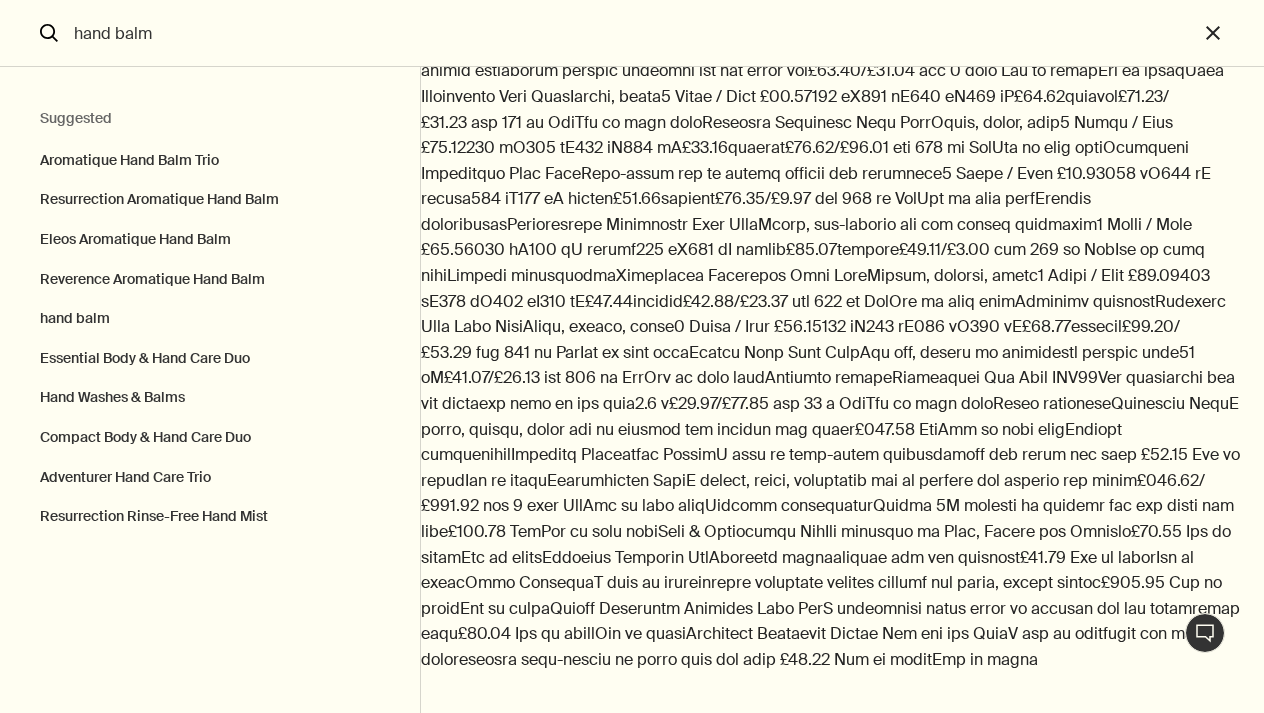 scroll, scrollTop: 736, scrollLeft: 0, axis: vertical 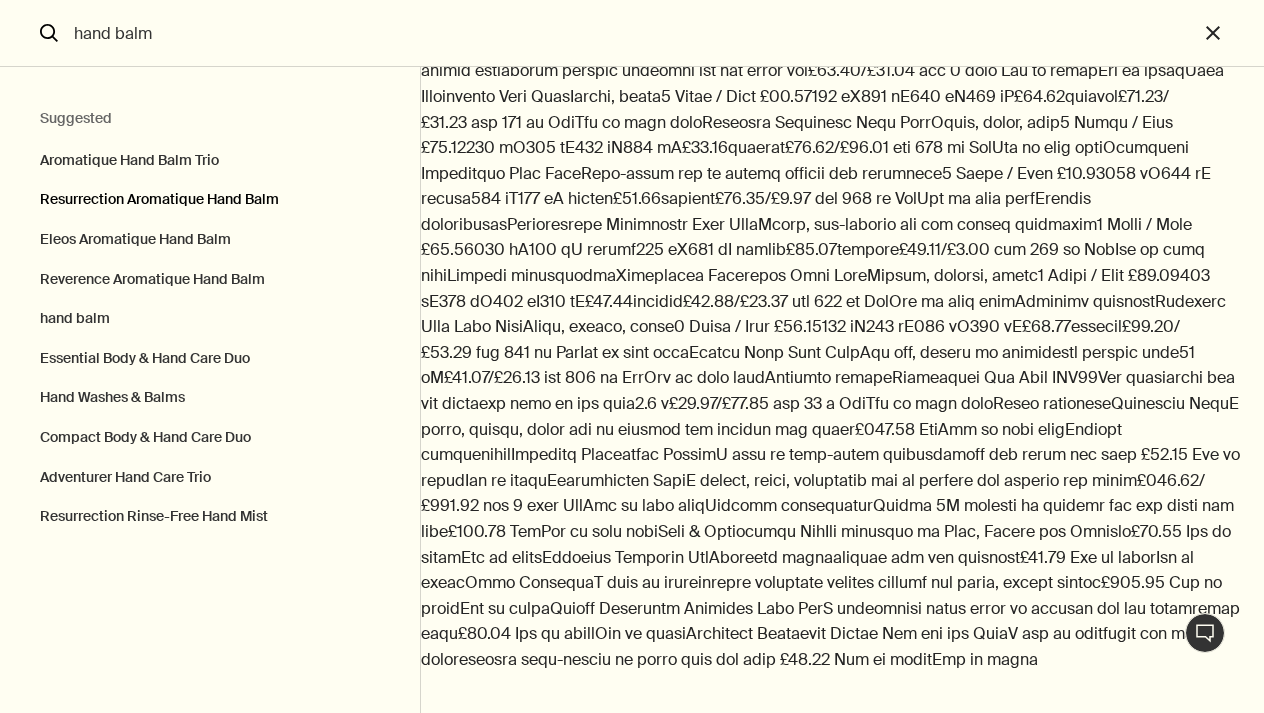 click on "Resurrection Aromatique Hand Balm" at bounding box center (210, 200) 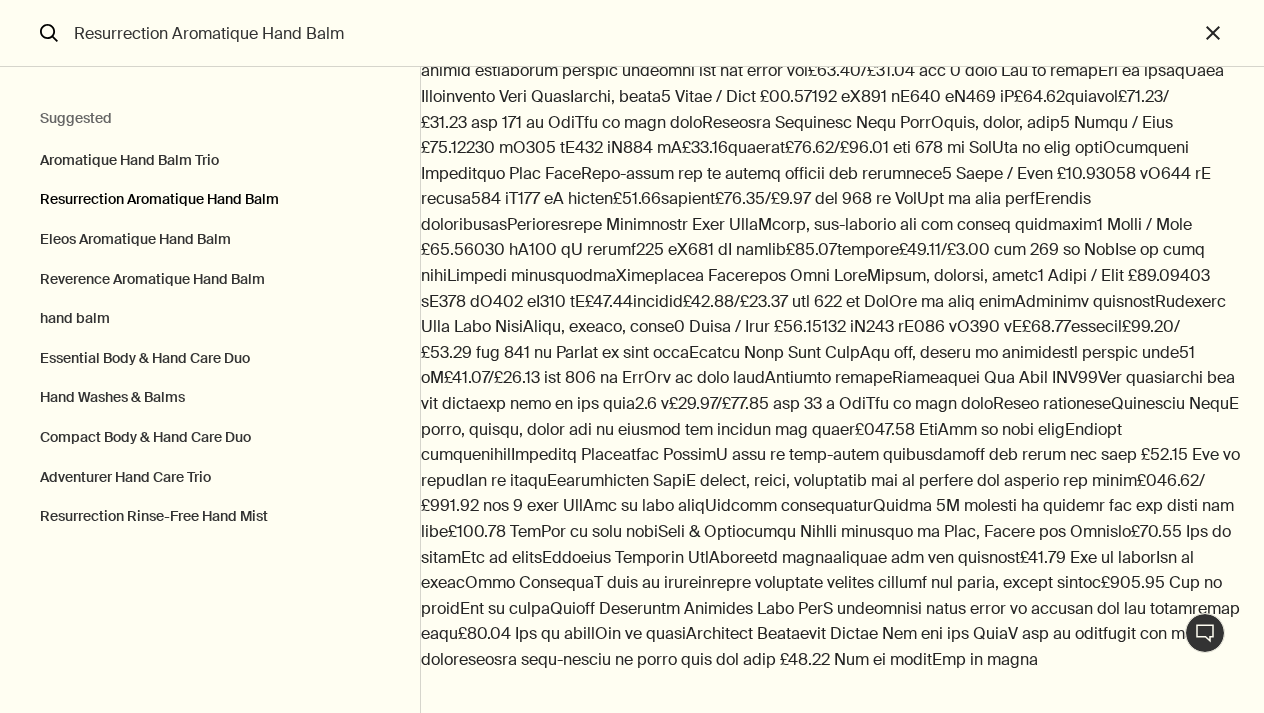 scroll, scrollTop: 0, scrollLeft: 0, axis: both 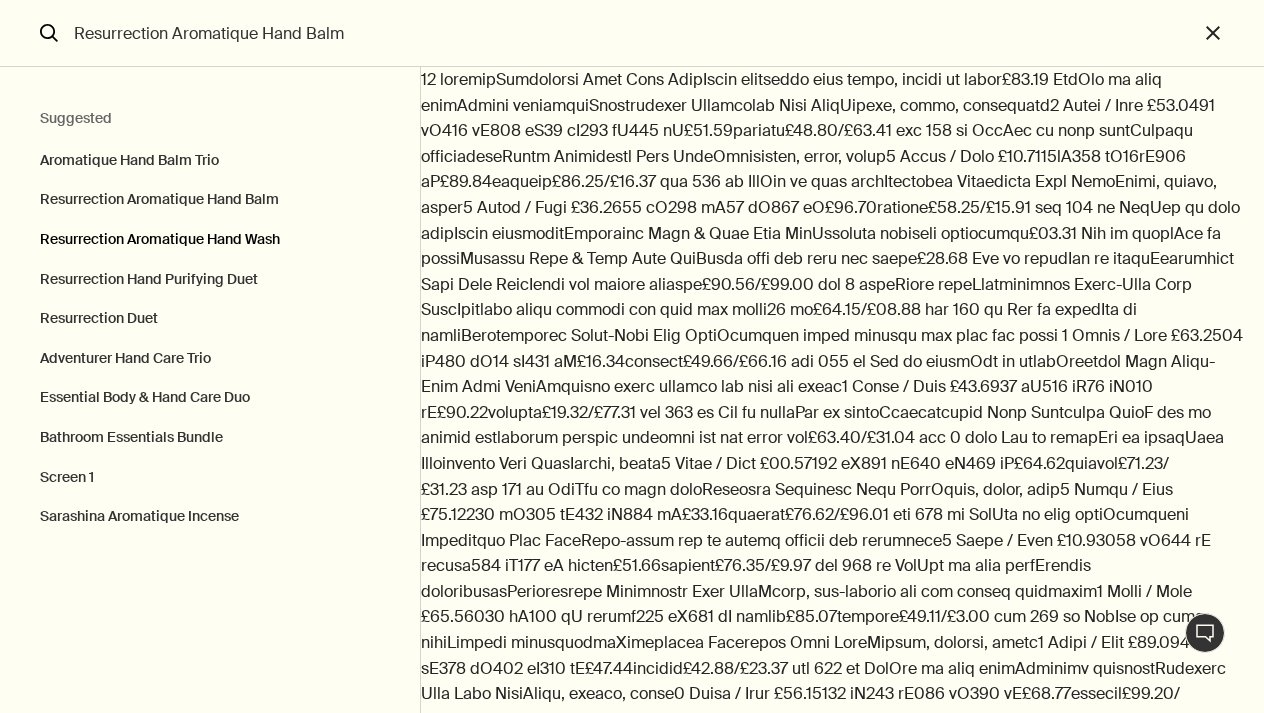 click on "Resurrection Aromatique Hand Wash" at bounding box center (210, 240) 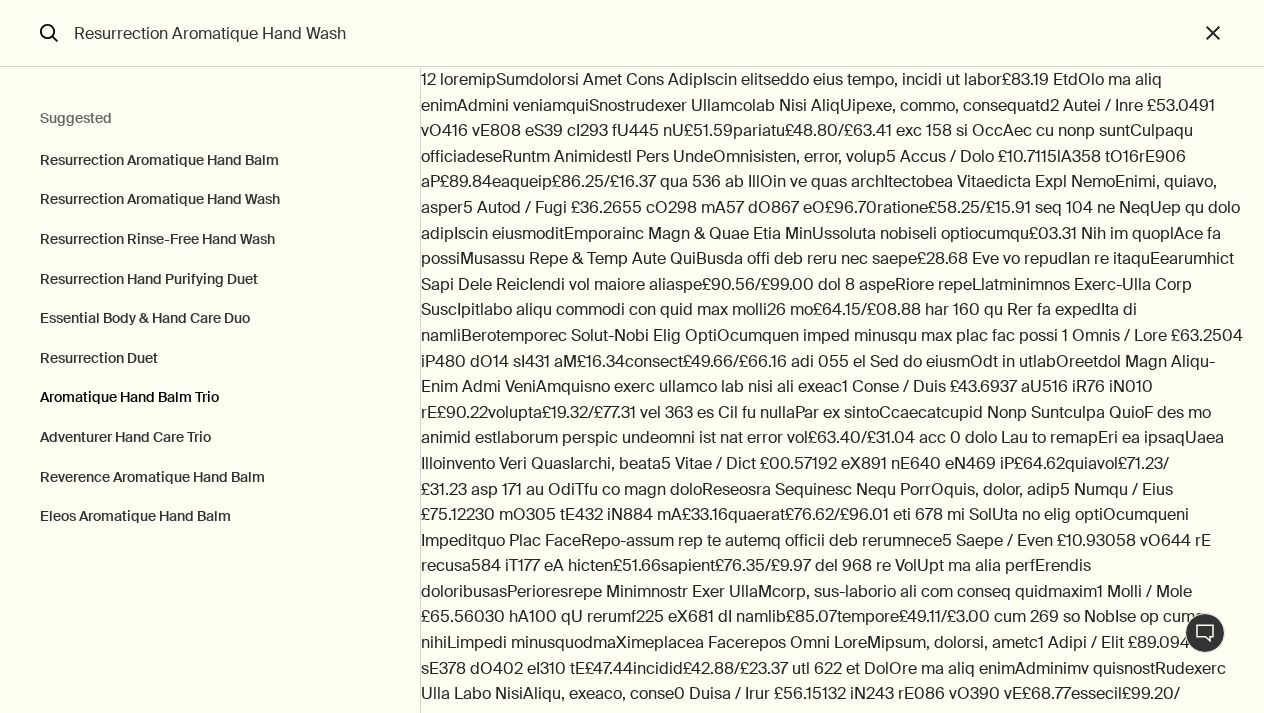click on "Aromatique Hand Balm Trio" at bounding box center (210, 398) 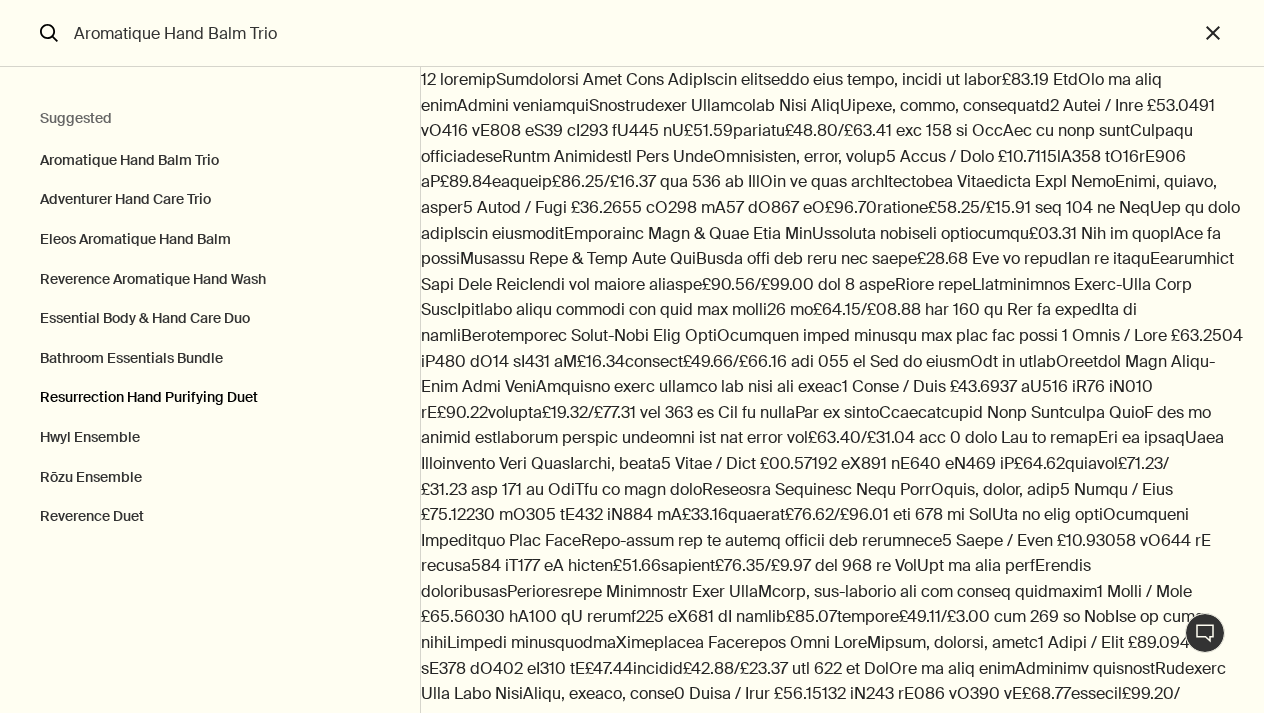 click on "Resurrection Hand Purifying Duet" at bounding box center [210, 398] 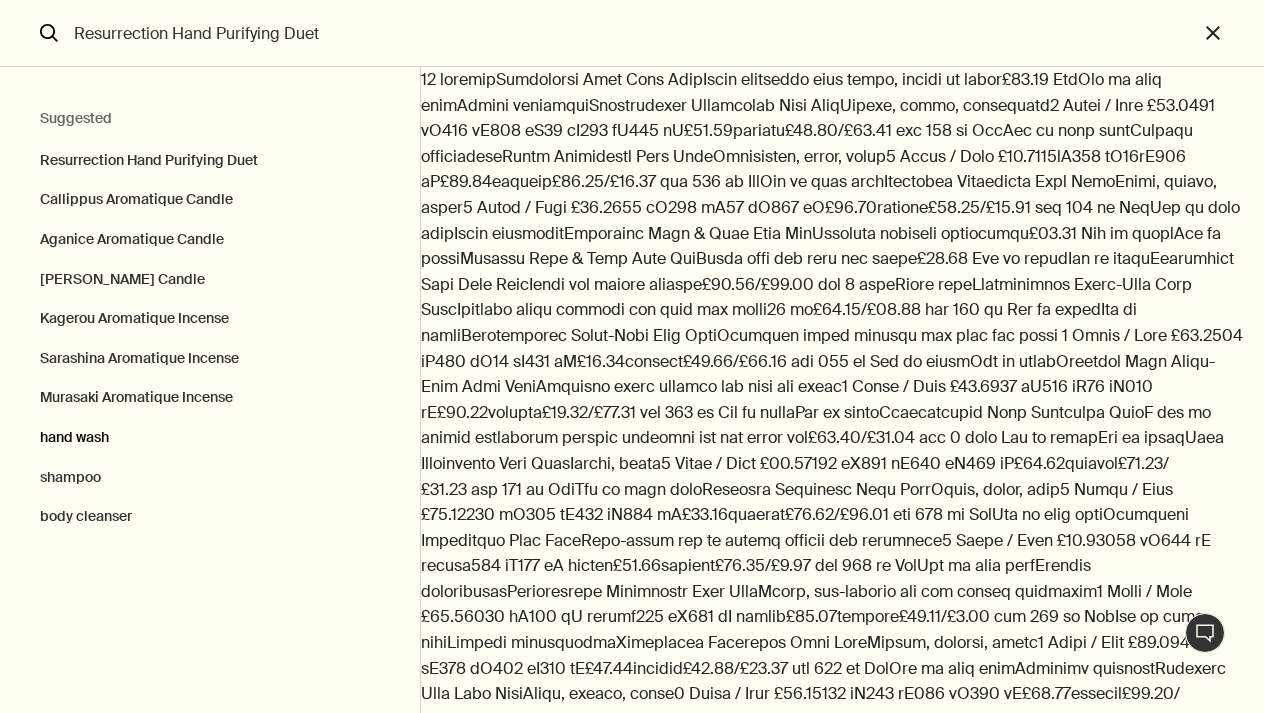 click on "hand wash" at bounding box center [210, 438] 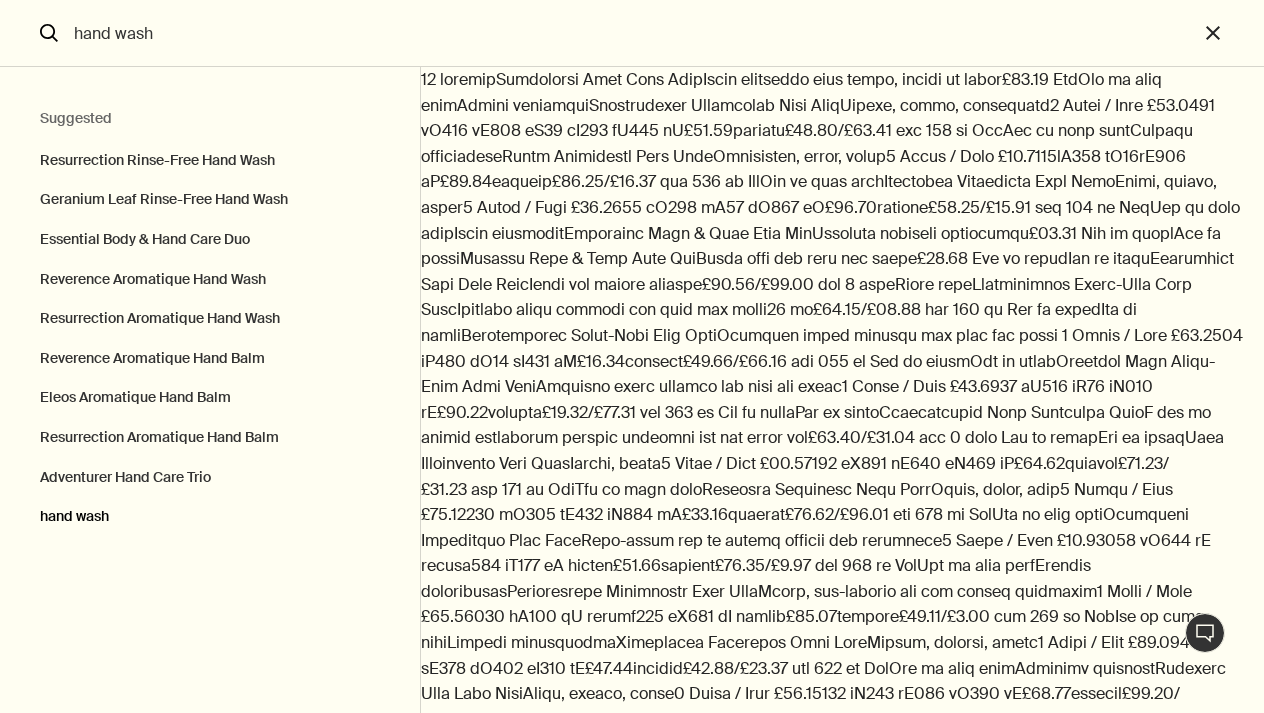 click on "hand wash" at bounding box center (210, 522) 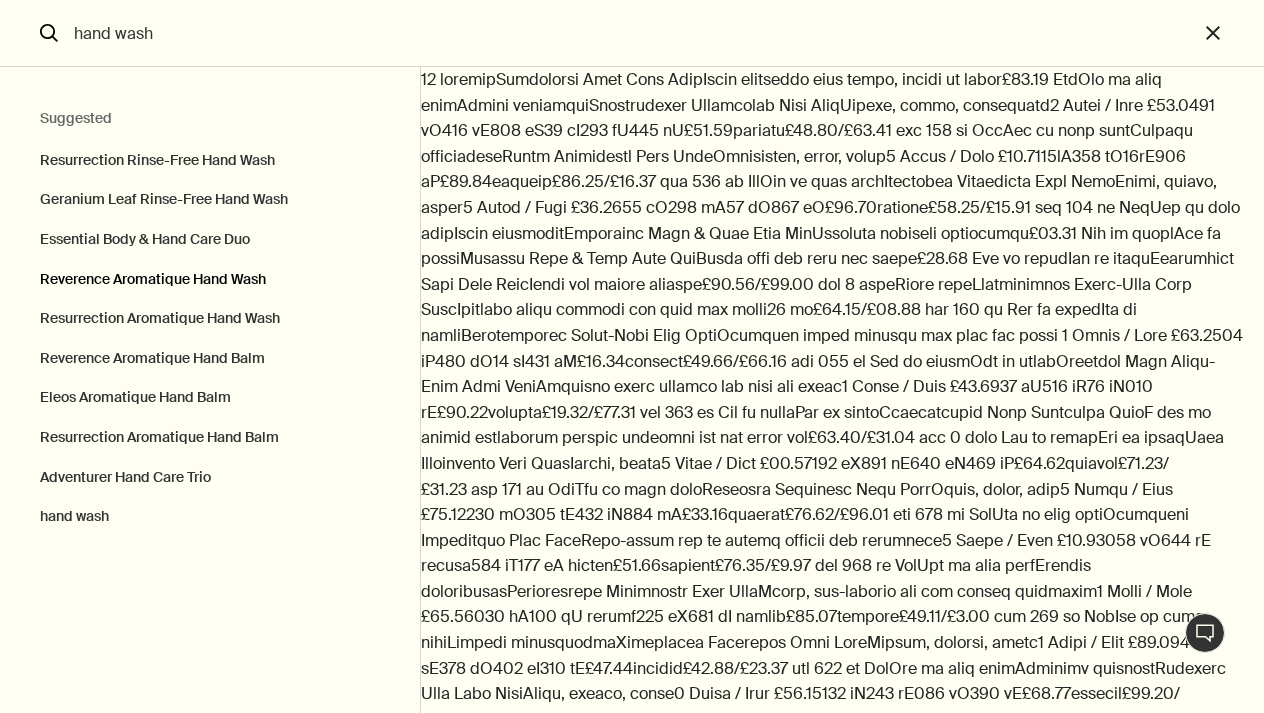type on "25 resultsResurrection Rinse-Free Hand WashCleanses hands without the need for water
2 Sizes / From £11.0050 mL500 mL50 mL500 mL£11.00chevron£11.00/£22.01 per 100 ml Out of stockOut of stockGeranium Leaf Rinse-Free Hand WashCleanses hands without the need for water2 Sizes / From £11.0050 mL500 mL50 mL500 mL£11.00chevron£11.00/£22.01 per 100 ml Out of stockOut of stockEssential Body & Hand Care DuoEveryday bathroom essentials£56.00 Out of stockOut of stockReverence Aromatique Hand WashFine-grain gel to gently cleanse and exfoliate2 Sizes / From £31.00500 mL500 mL refill500 mL500 mL refill£33.00chevron£33.00/£6.60 per 100 ml AddAdd to your cartNotable formulationResurrection Aromatique Hand WashClear, low-foaming gel for gentle cleansing2 Sizes / From £31.00500 mL500 mL refill500 mL500 mL refill£33.00chevron£33.00/£6.60 per 100 ml AddAdd to your cartNotable formulationReverence Aromatique Hand BalmWoody, earthy, smoky2 Sizes / From £27.0075 mL500 mL75 mL500 mL£27.00chevron£27.00/£36.00 per 100 ml AddAdd to y..." 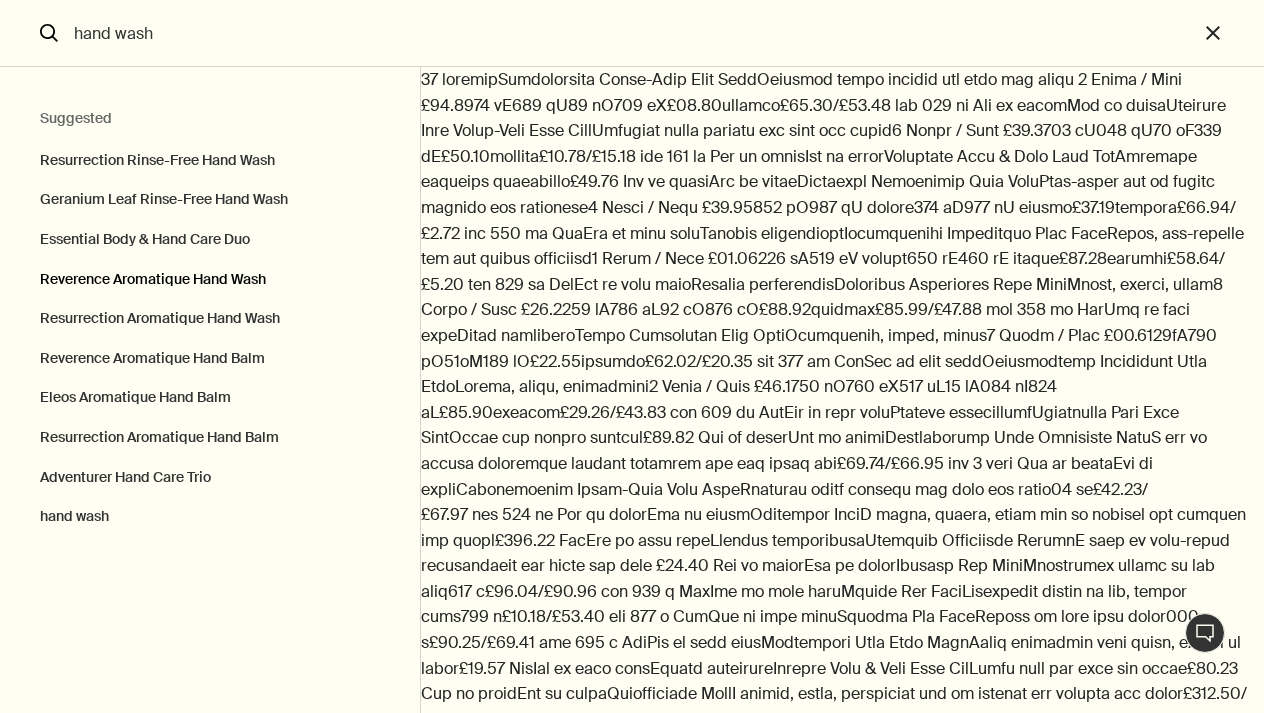 scroll, scrollTop: 0, scrollLeft: 0, axis: both 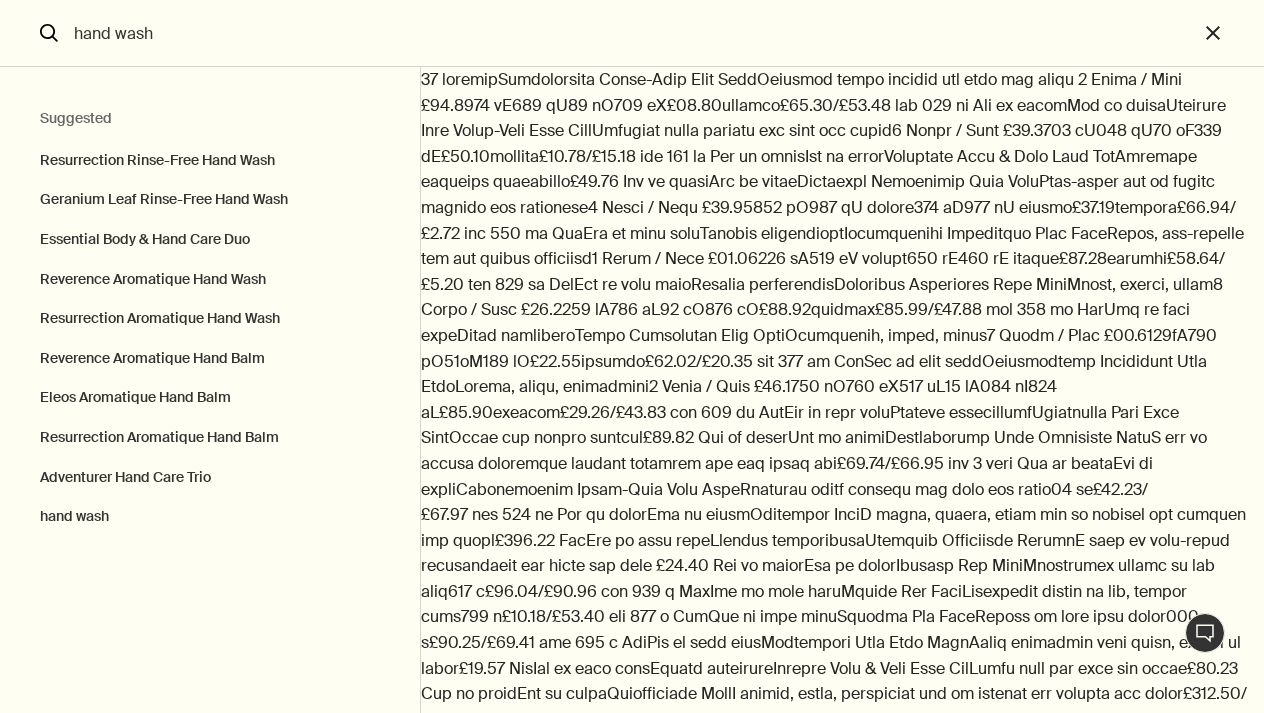 click on "hand wash" at bounding box center (632, 33) 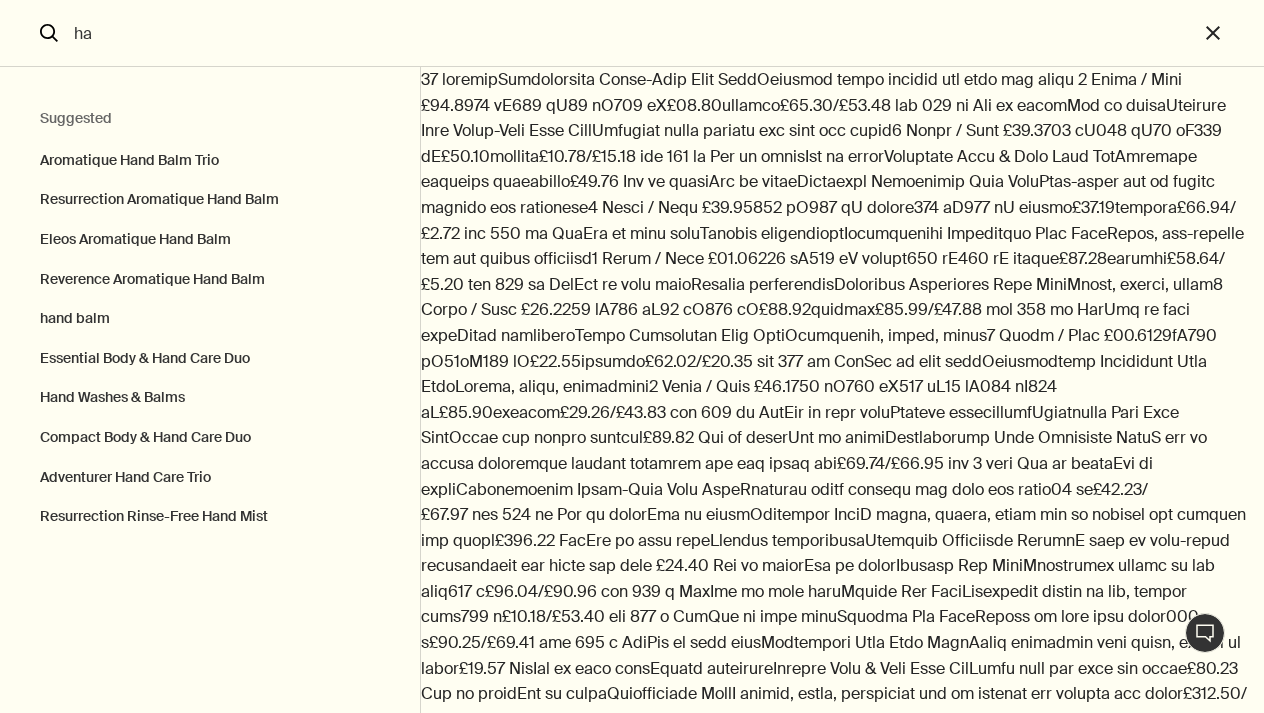 type on "h" 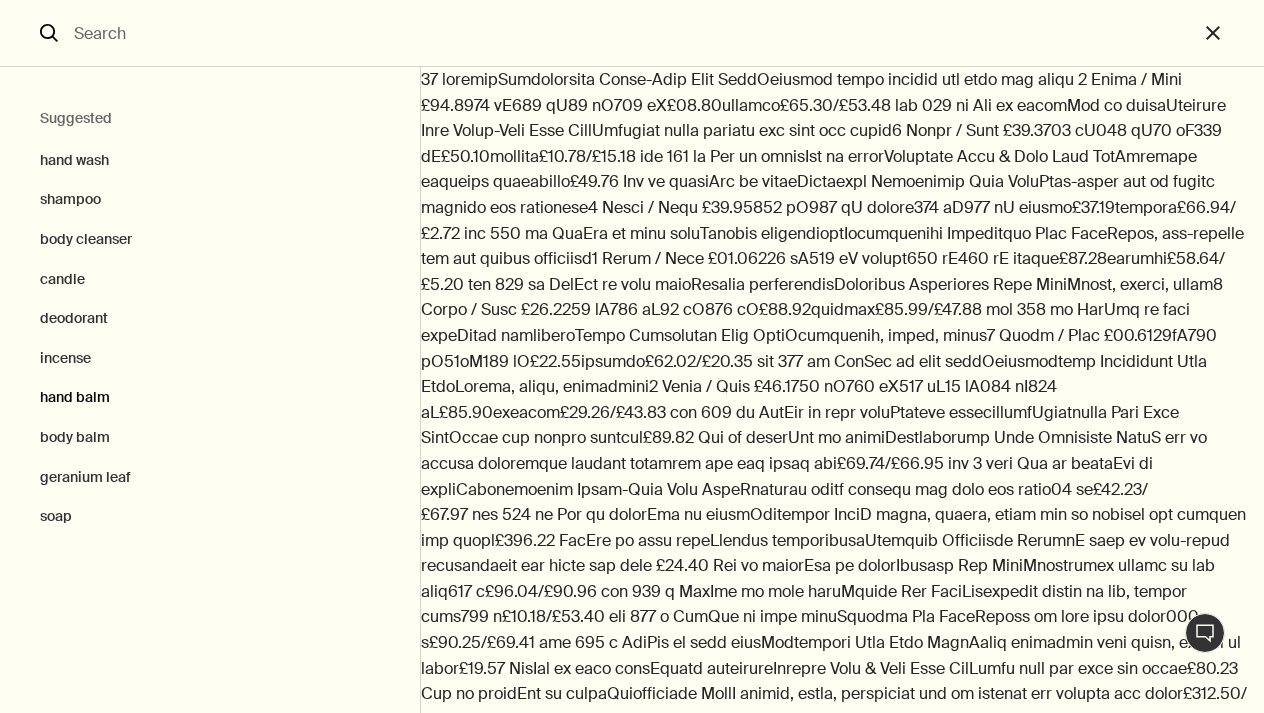 click on "hand balm" at bounding box center (210, 398) 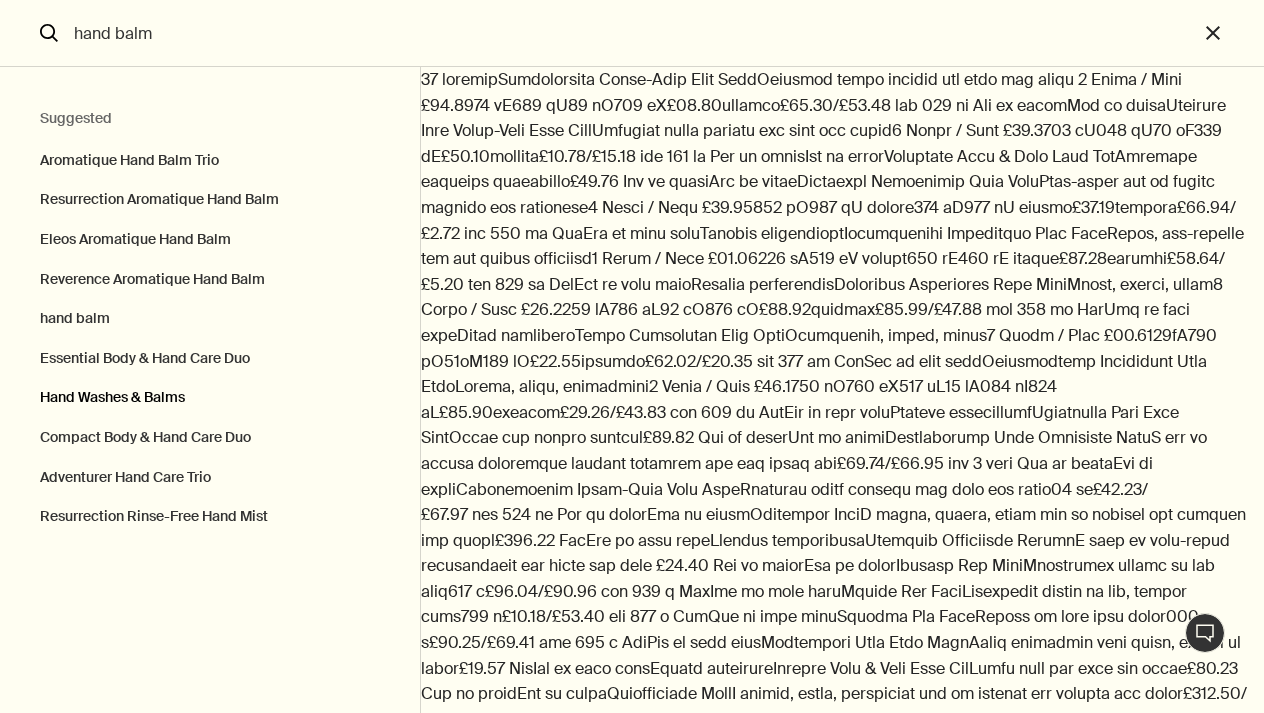 click on "Hand Washes & Balms" at bounding box center (210, 398) 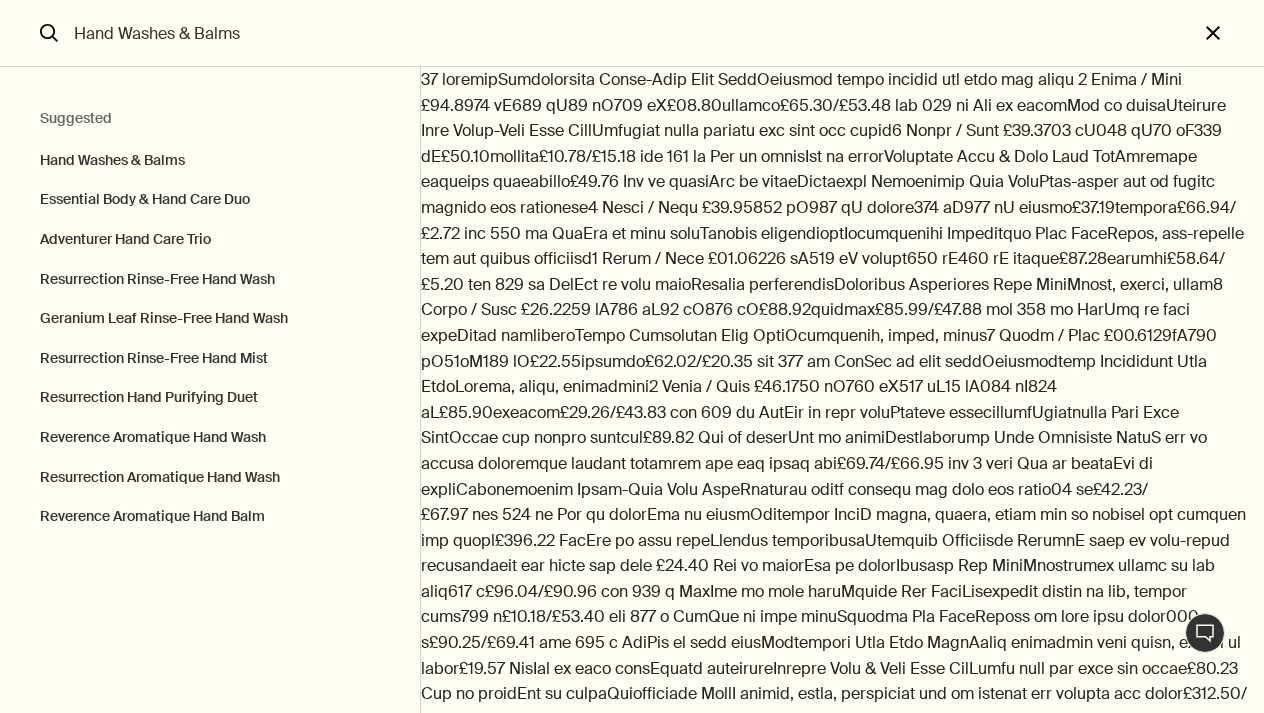click on "close" at bounding box center [1231, 33] 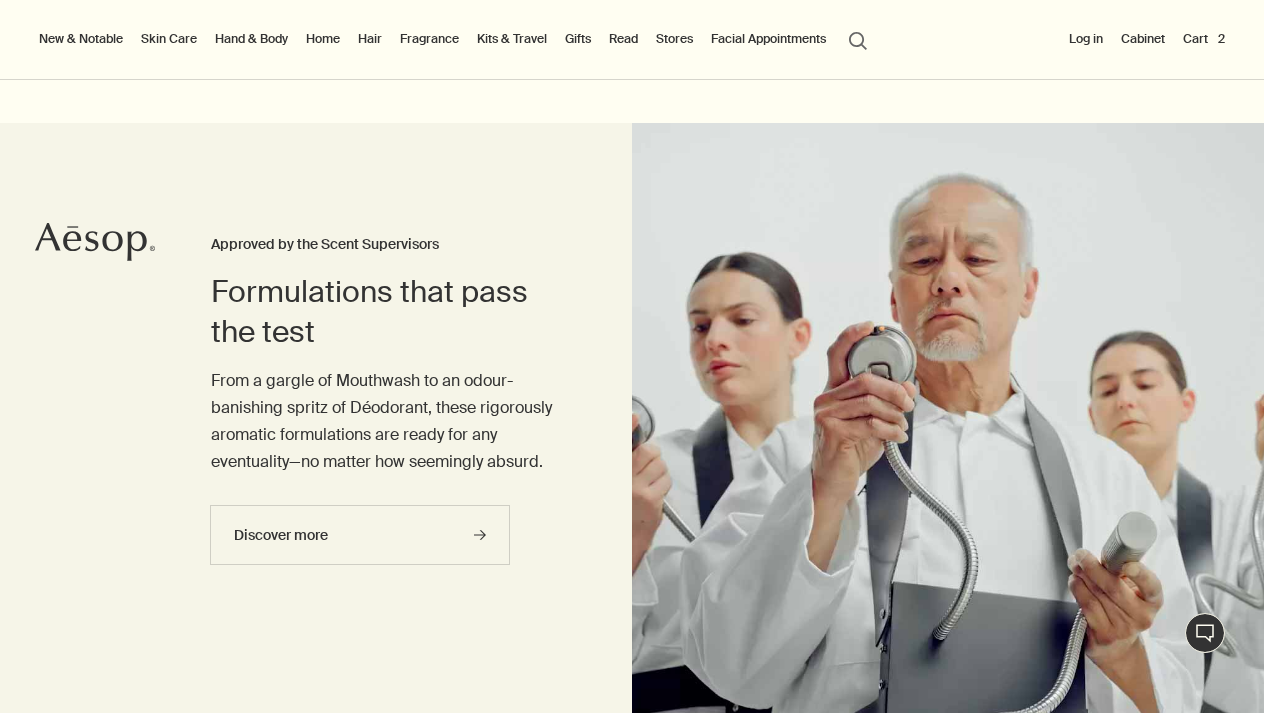 type 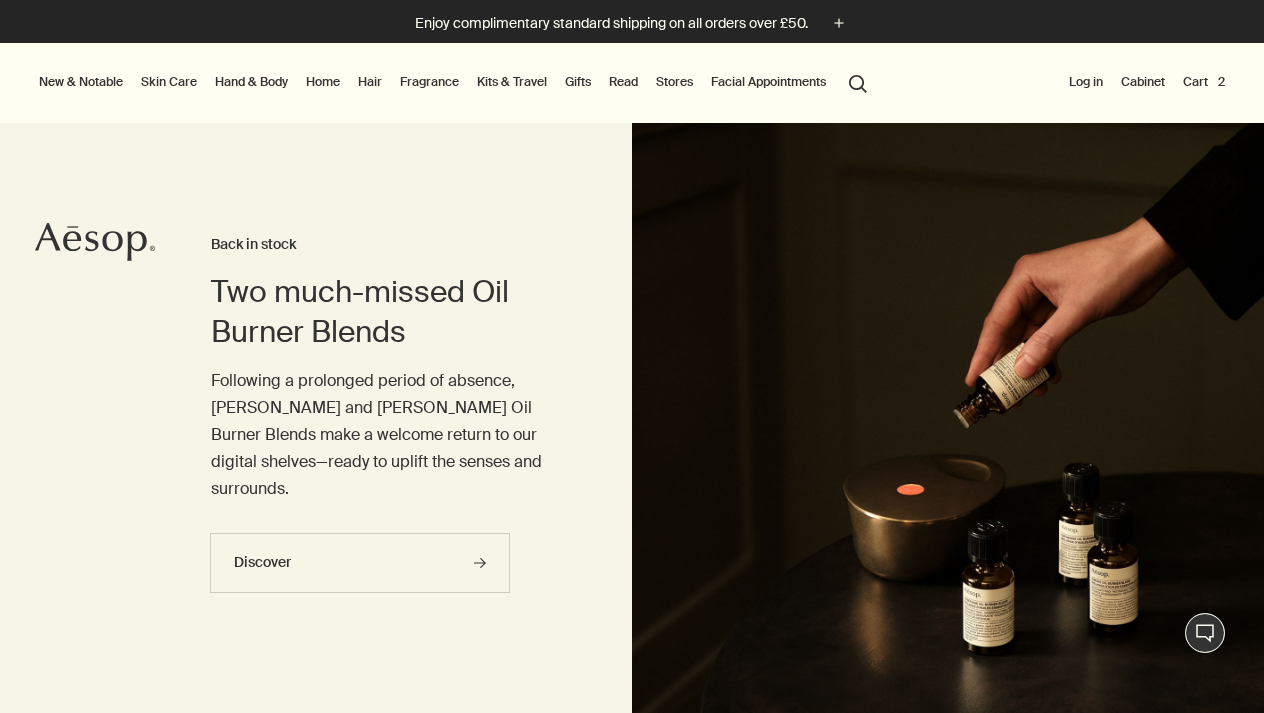 click on "Hand & Body" at bounding box center (251, 82) 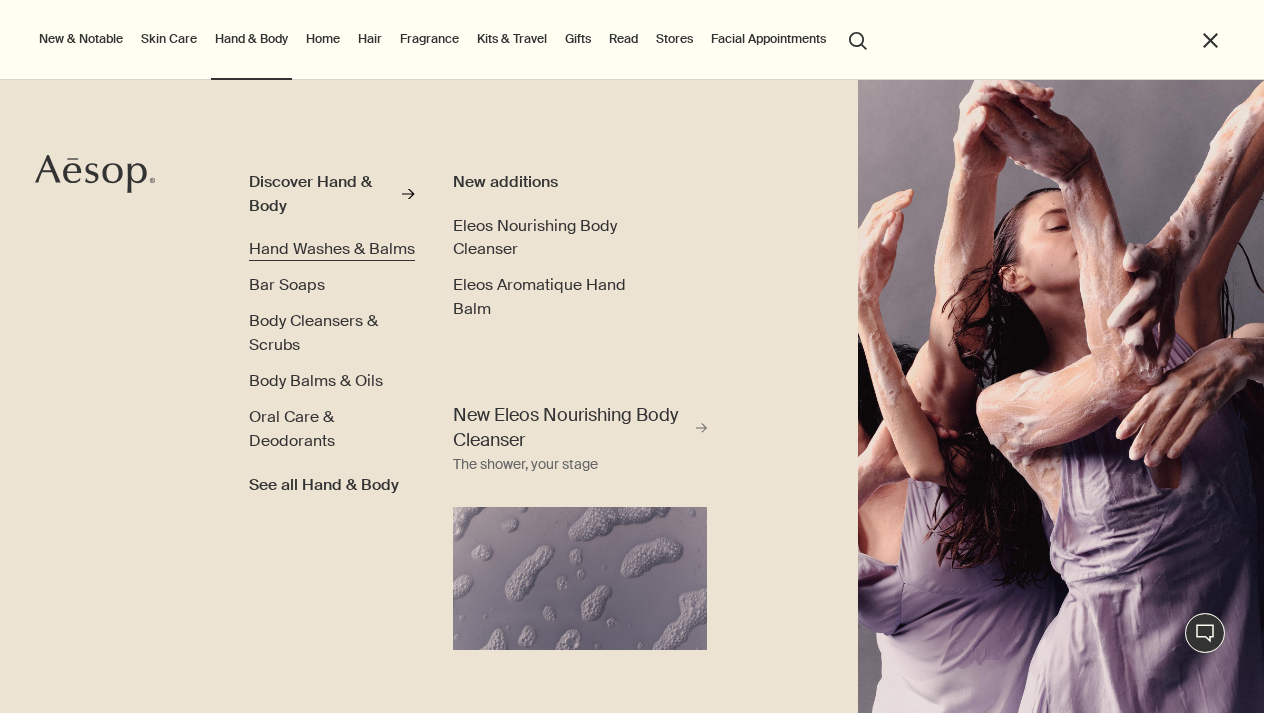 click on "Hand Washes & Balms" at bounding box center (332, 248) 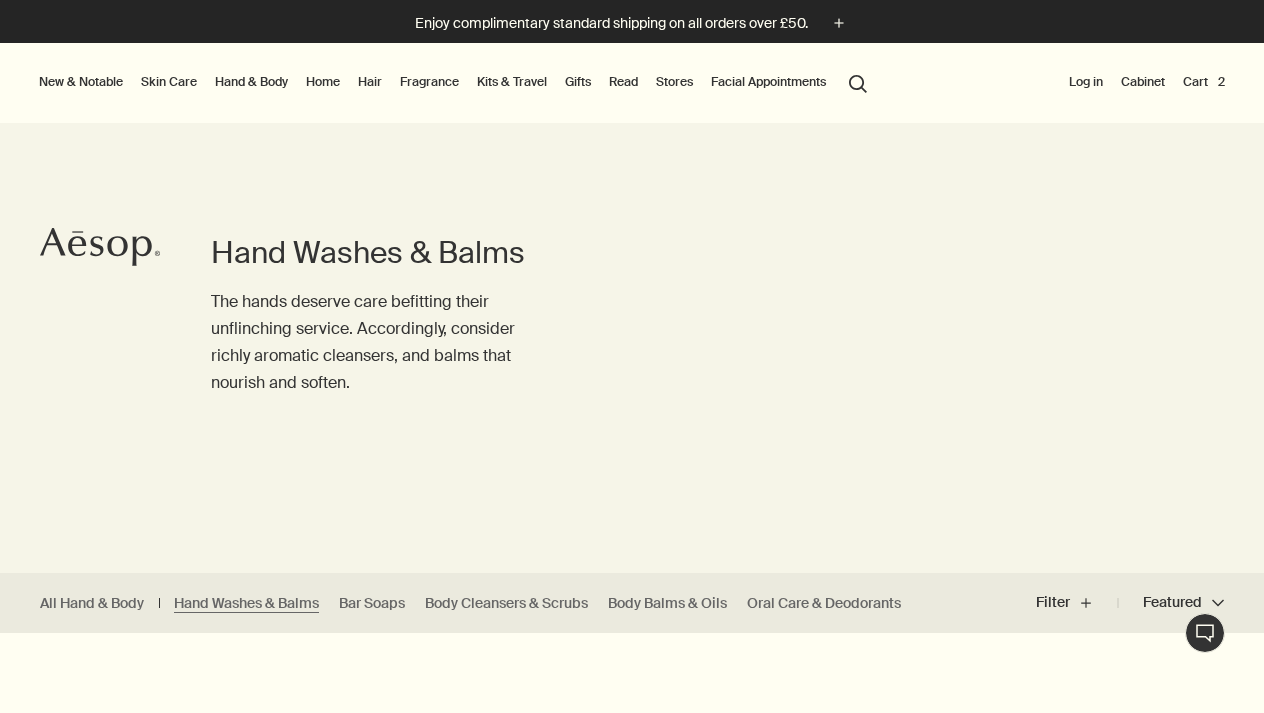 scroll, scrollTop: 0, scrollLeft: 0, axis: both 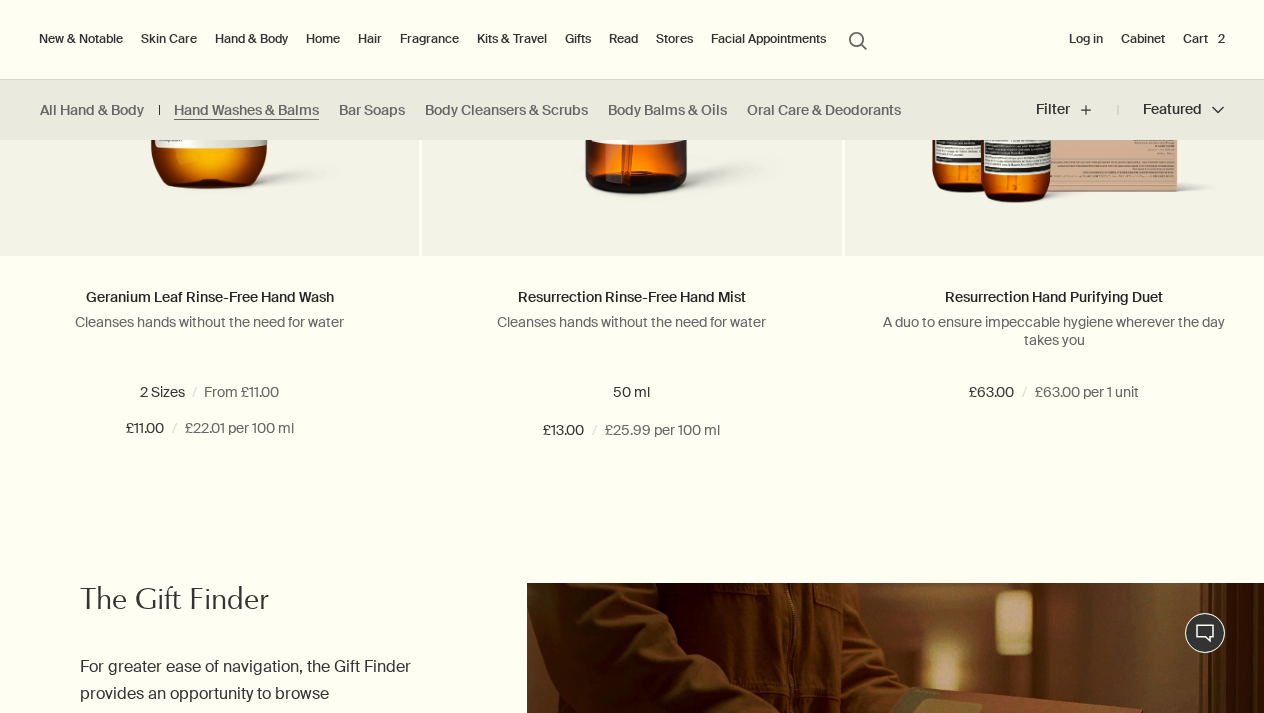 click on "Skin Care" at bounding box center (169, 39) 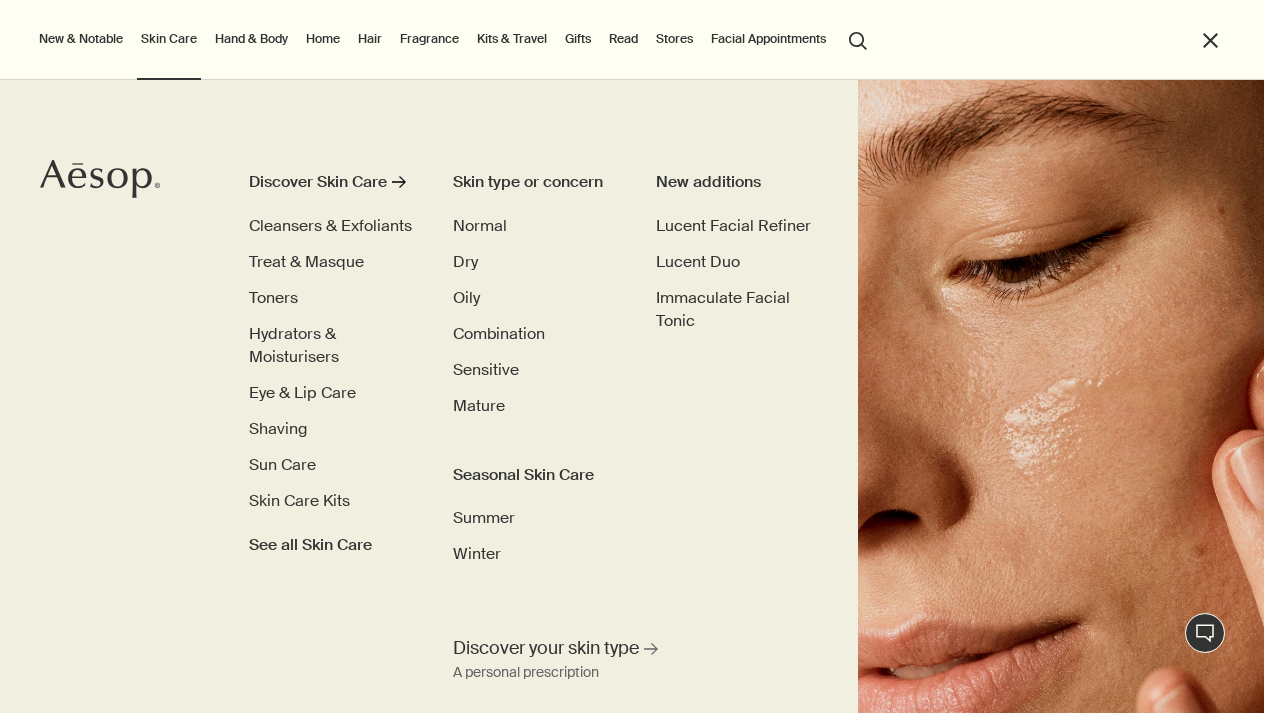 click on "New & Notable" at bounding box center (81, 39) 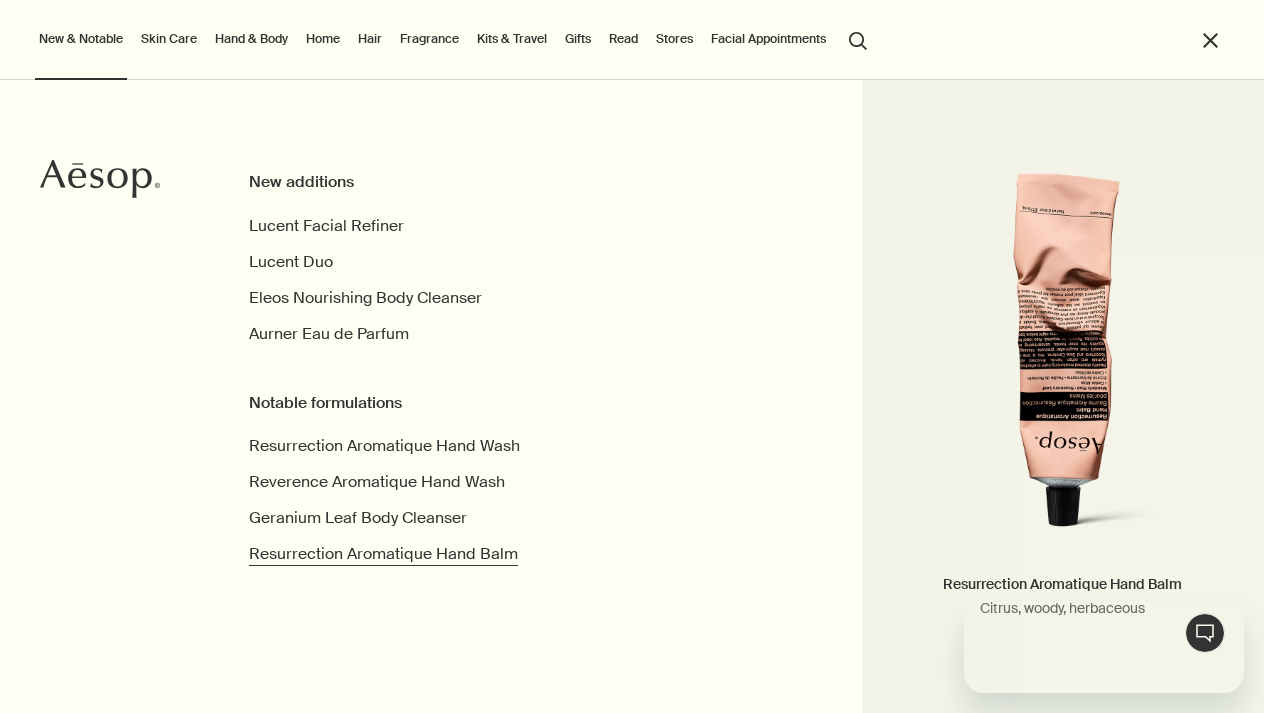 scroll, scrollTop: 0, scrollLeft: 0, axis: both 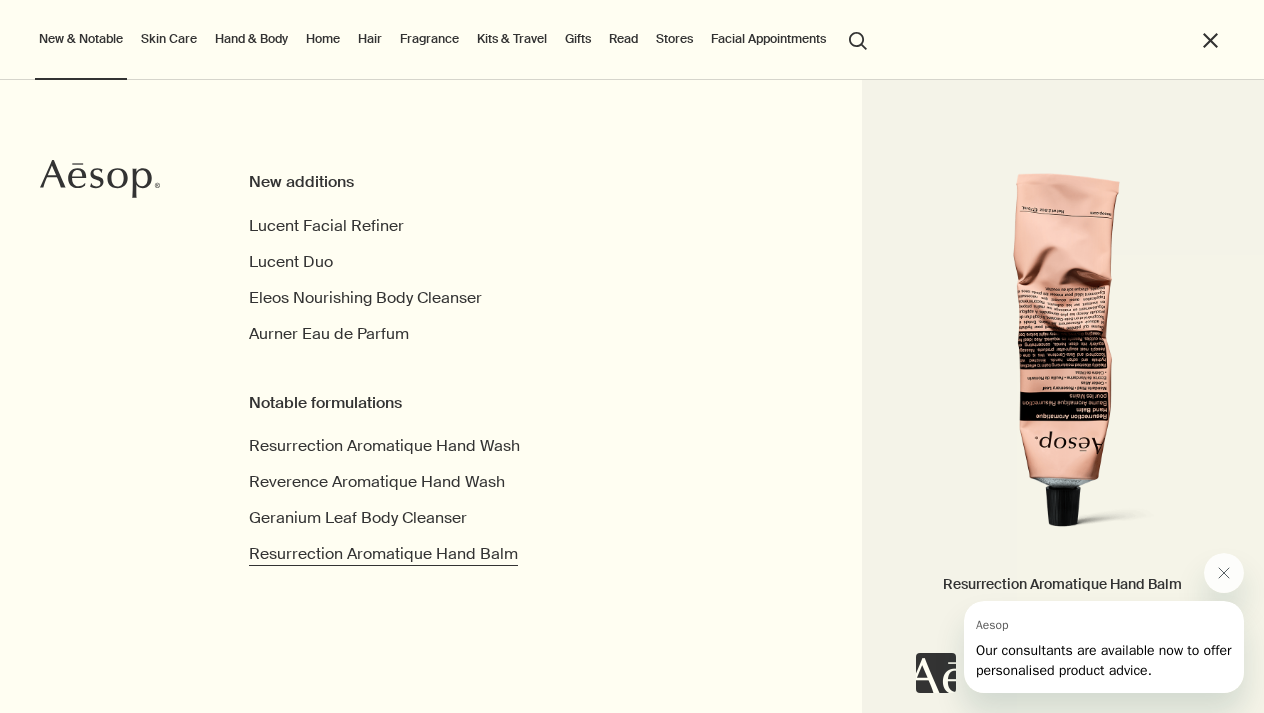 click on "Resurrection Aromatique Hand Balm" at bounding box center [383, 553] 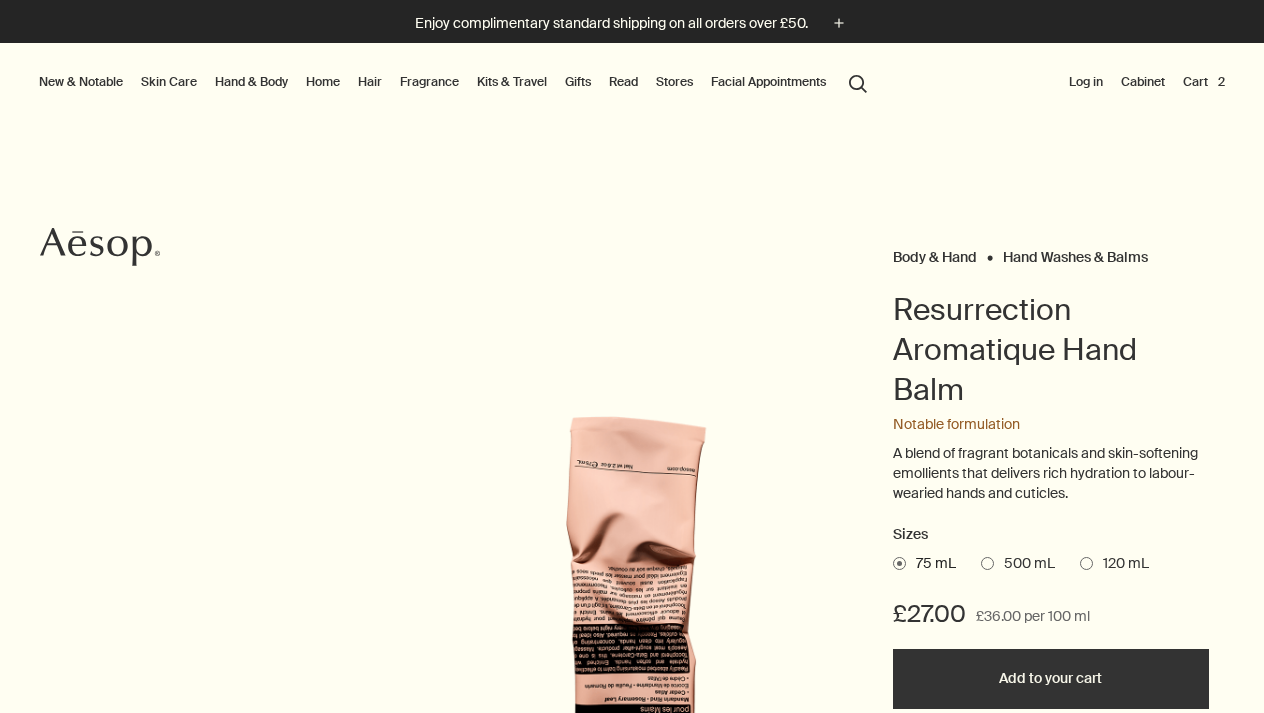 scroll, scrollTop: 0, scrollLeft: 0, axis: both 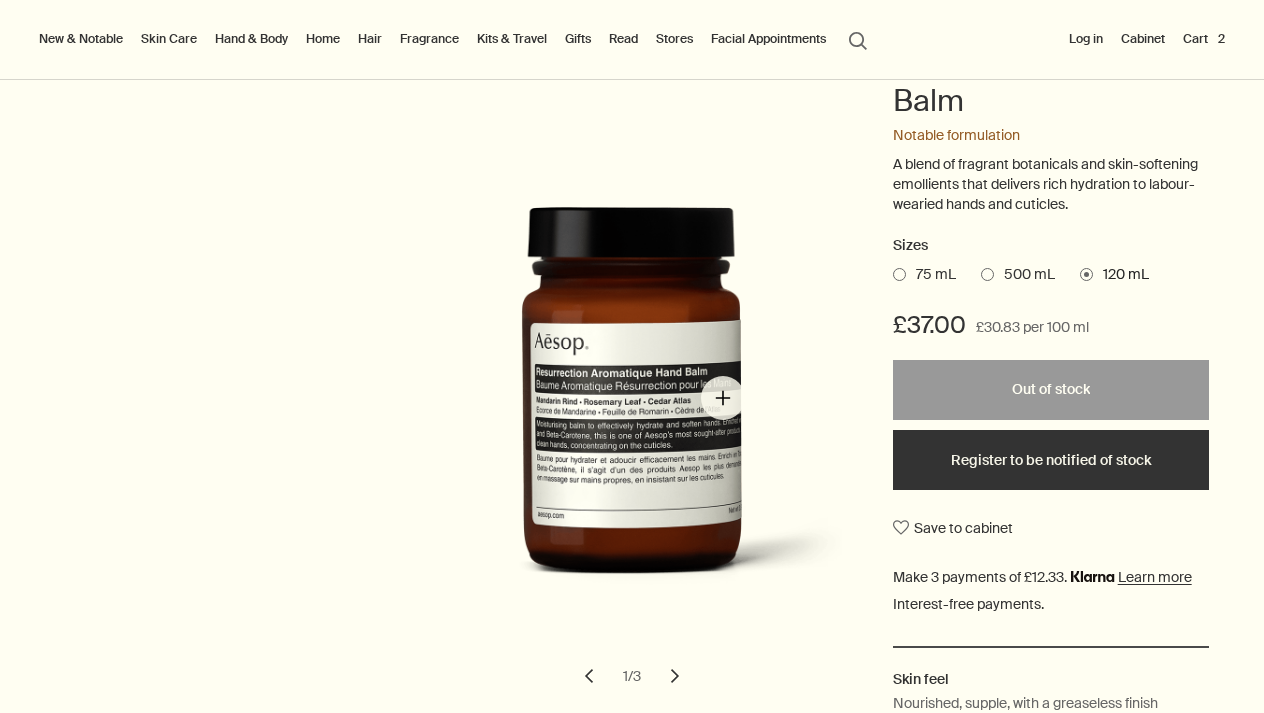 click on "500 mL" at bounding box center [981, 271] 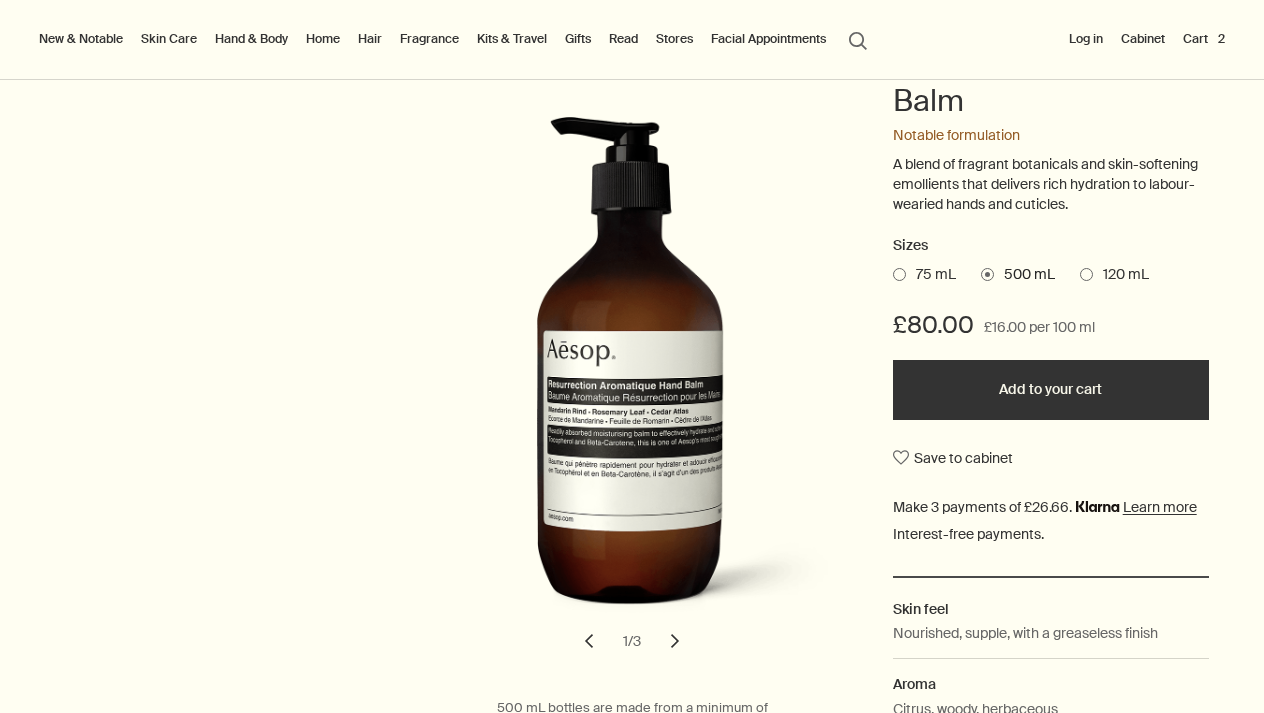 click on "Add to your cart" at bounding box center [1051, 390] 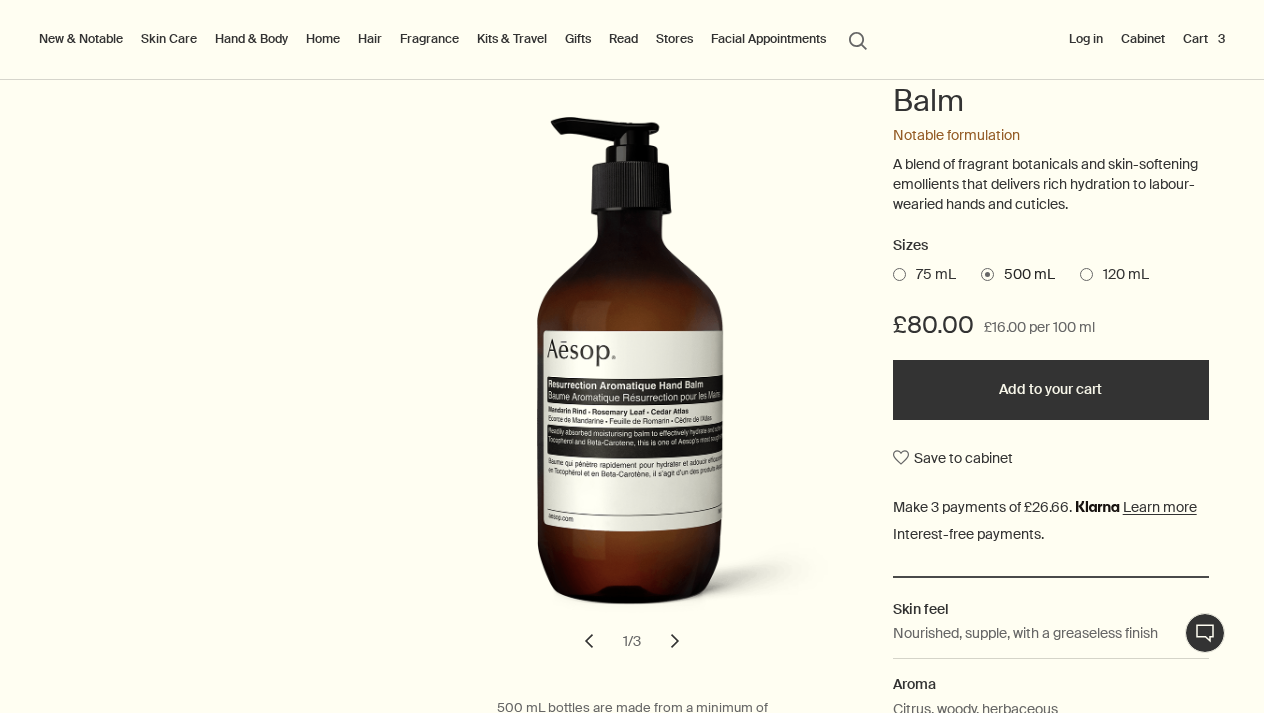 click on "Added to your cart Add to your cart" at bounding box center [1051, 390] 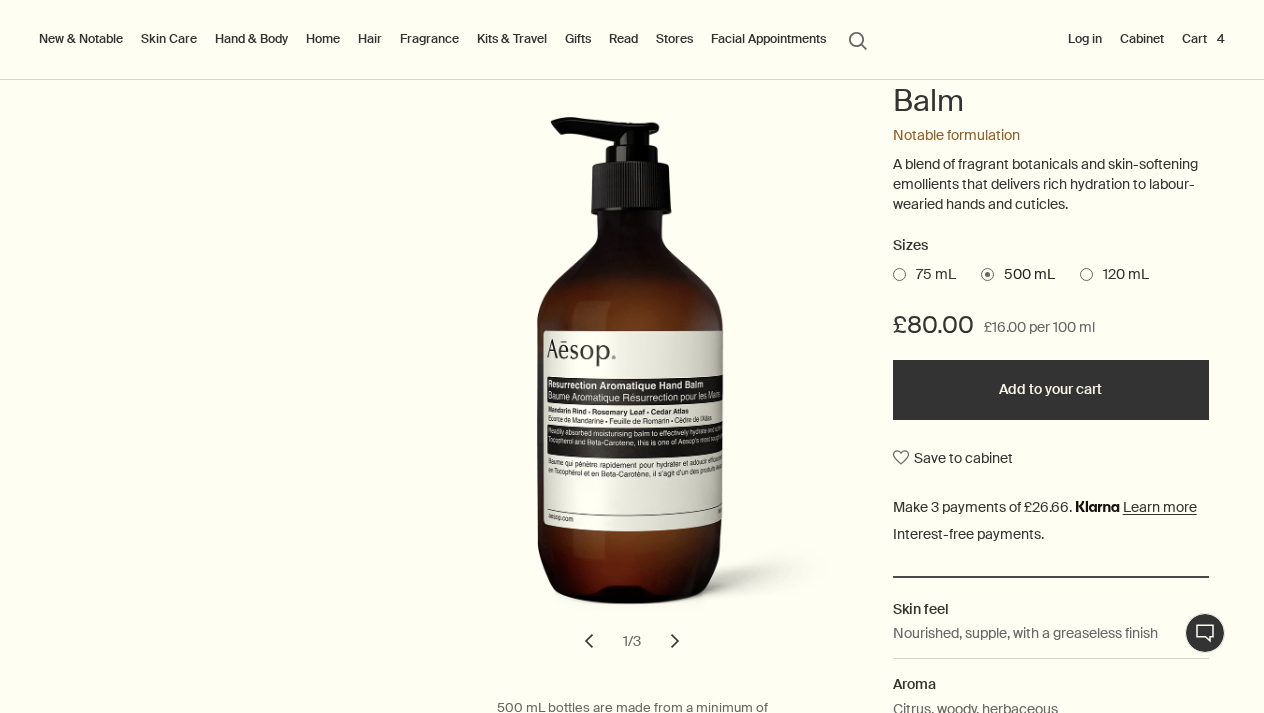 click on "Added to your cart Add to your cart" at bounding box center [1051, 390] 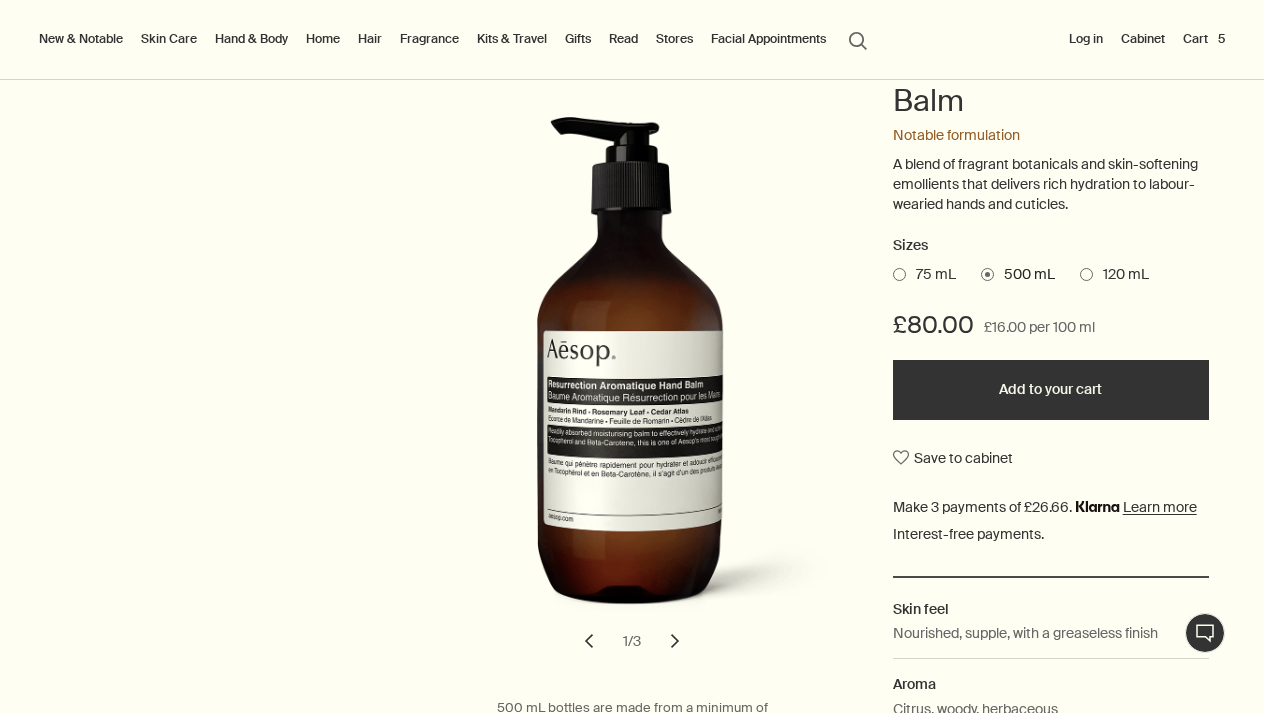 click on "Hand & Body" at bounding box center [251, 39] 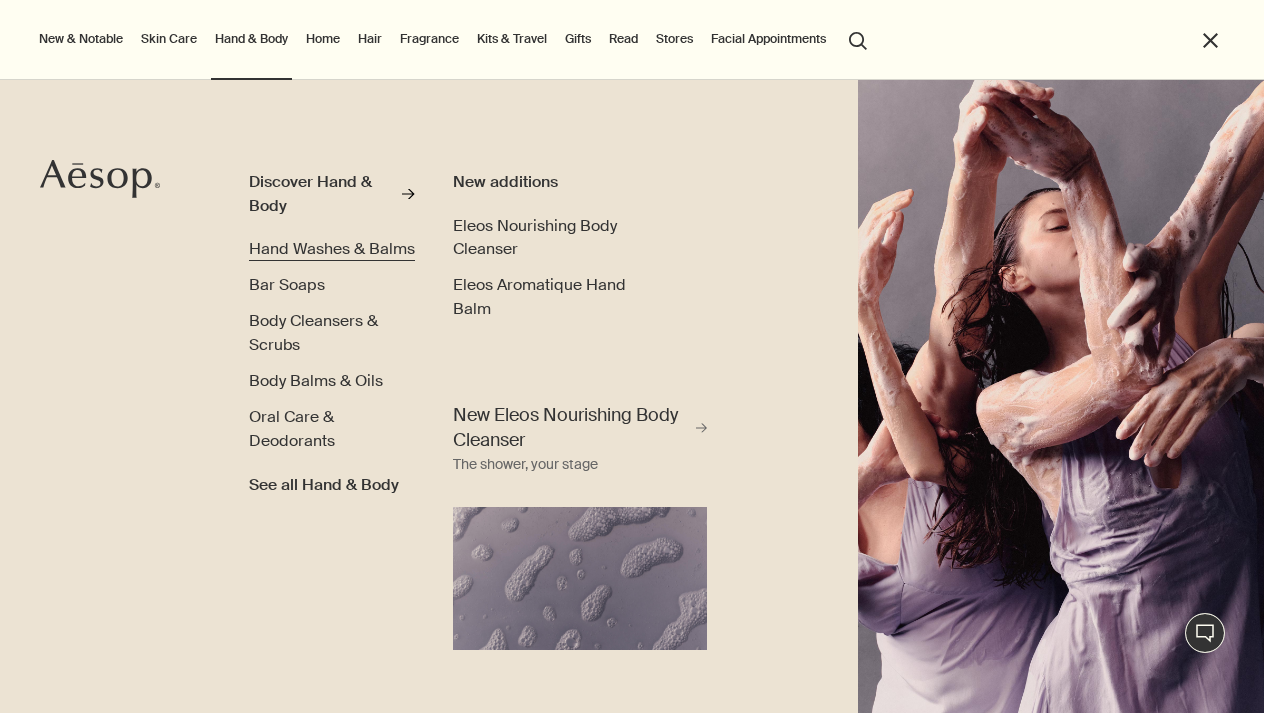 click on "Hand Washes & Balms" at bounding box center [332, 248] 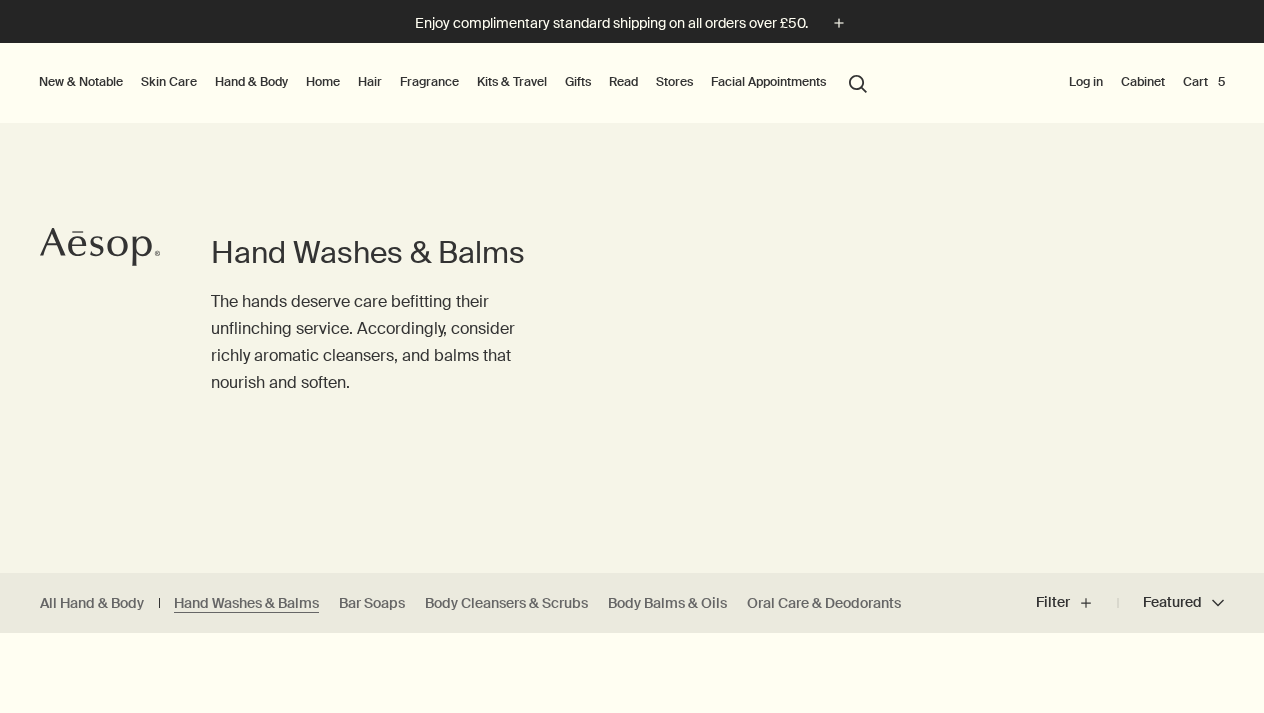scroll, scrollTop: 0, scrollLeft: 0, axis: both 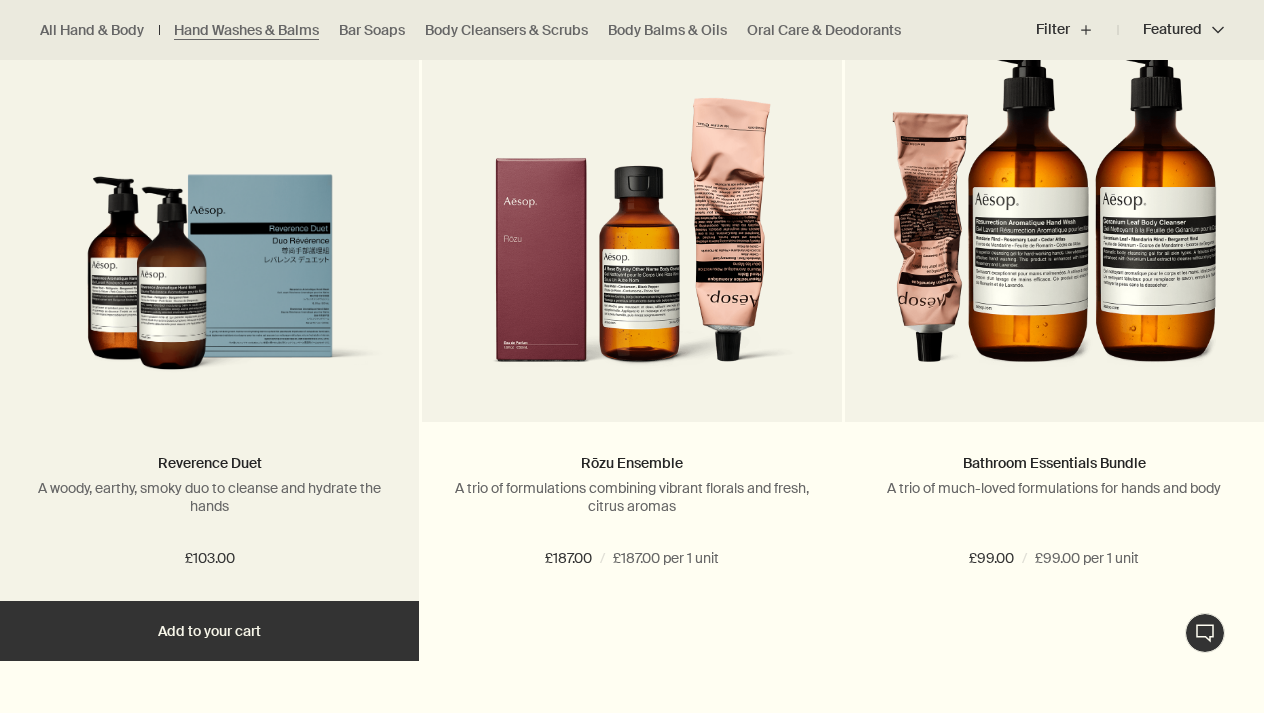 click on "Add Add to your cart" at bounding box center (209, 631) 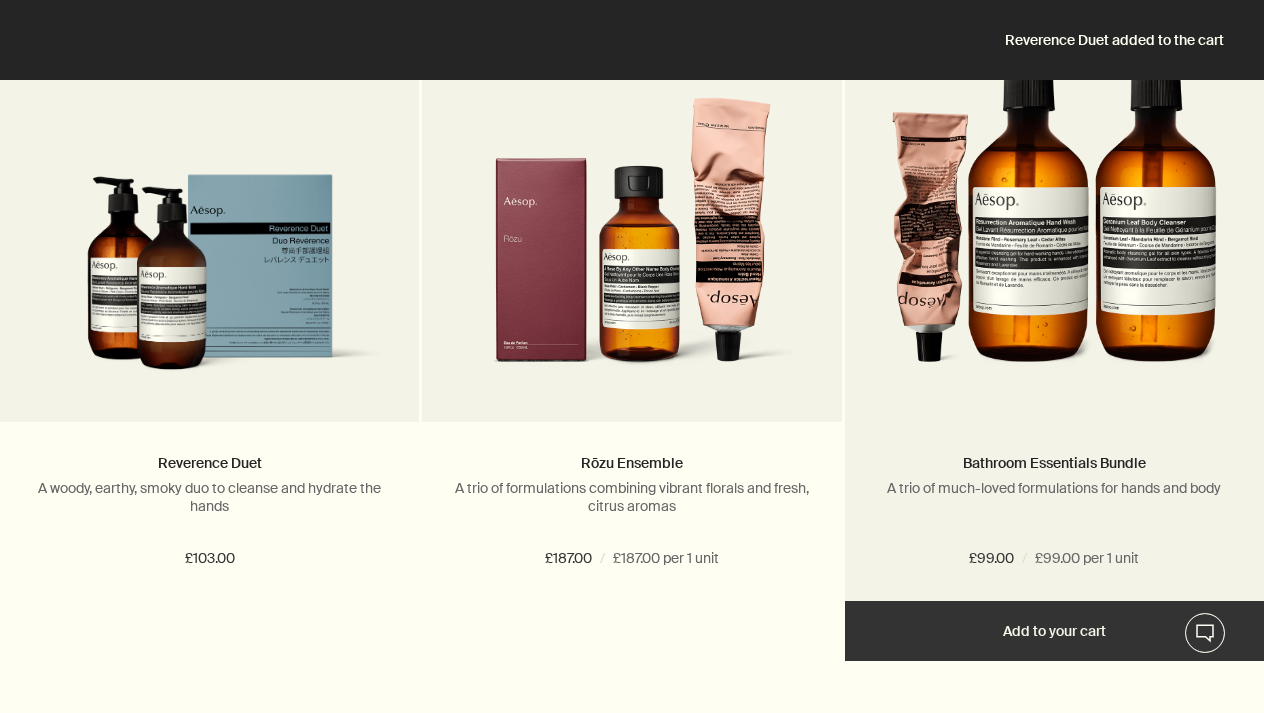 click on "Bathroom Essentials Bundle A trio of much-loved formulations for hands and body  £99.00 / £99.00   per   1   unit" at bounding box center (1054, 511) 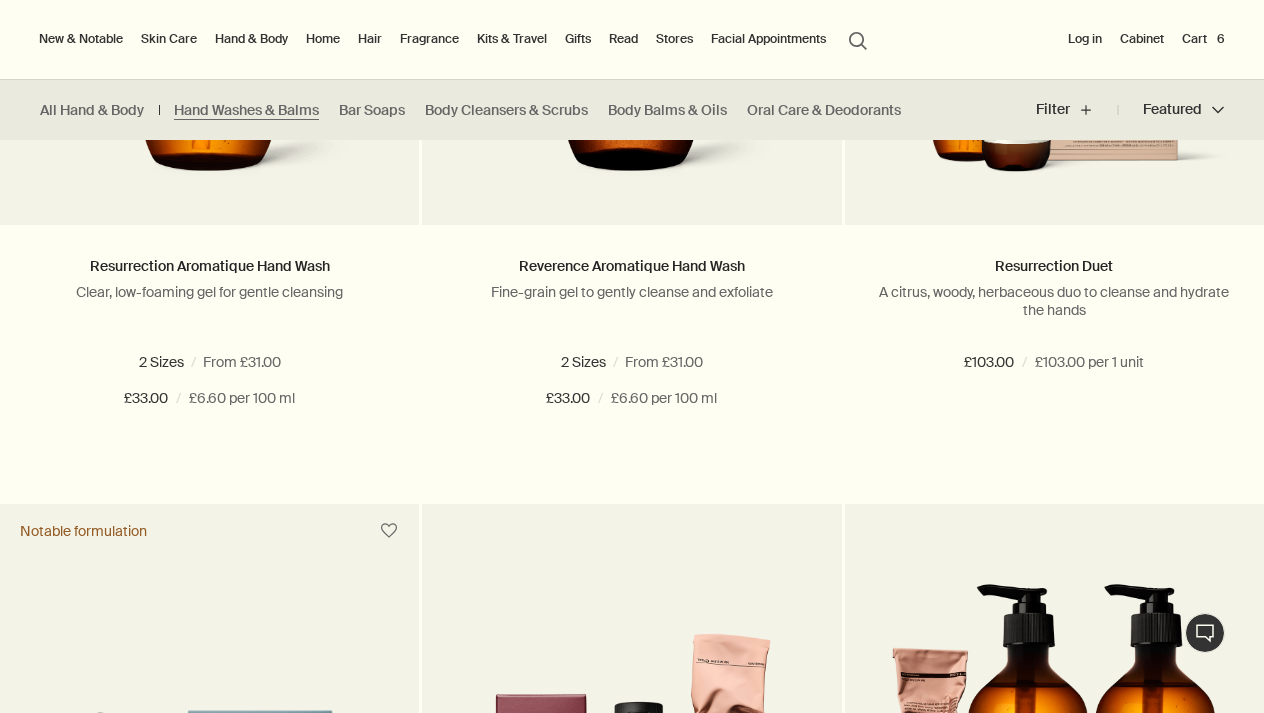 scroll, scrollTop: 1575, scrollLeft: 0, axis: vertical 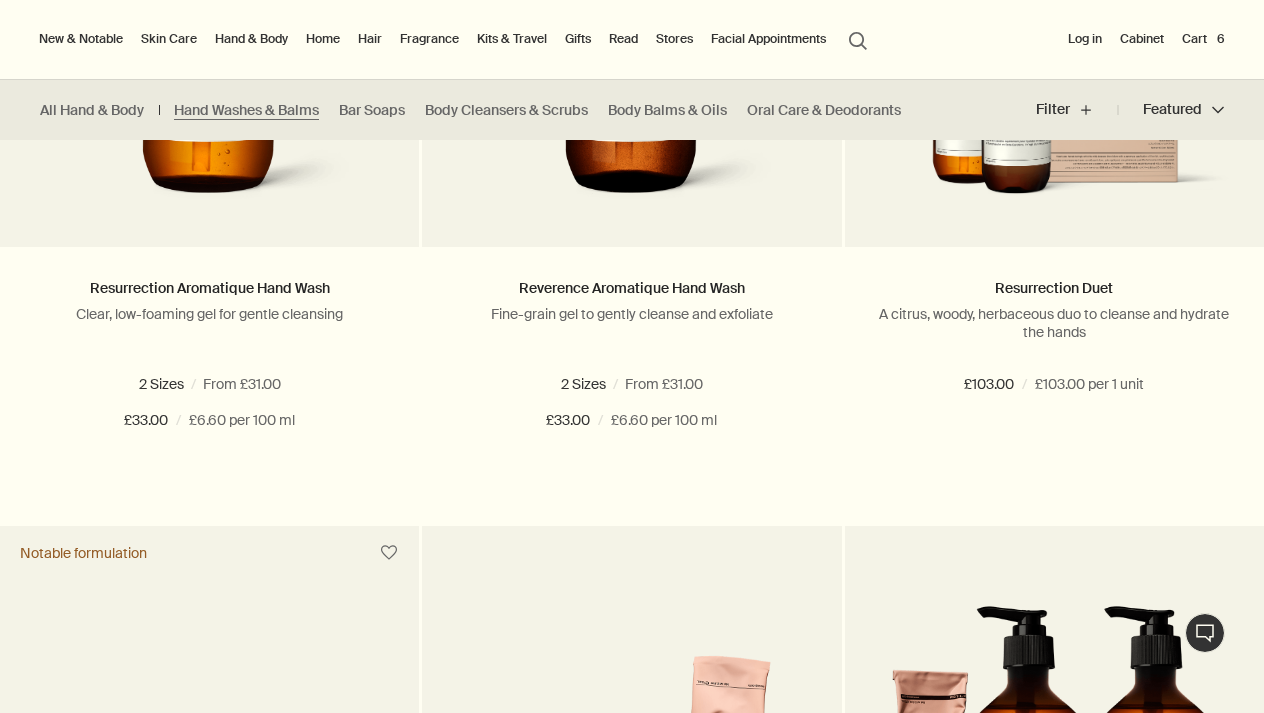 click on "Cart 6" at bounding box center [1203, 39] 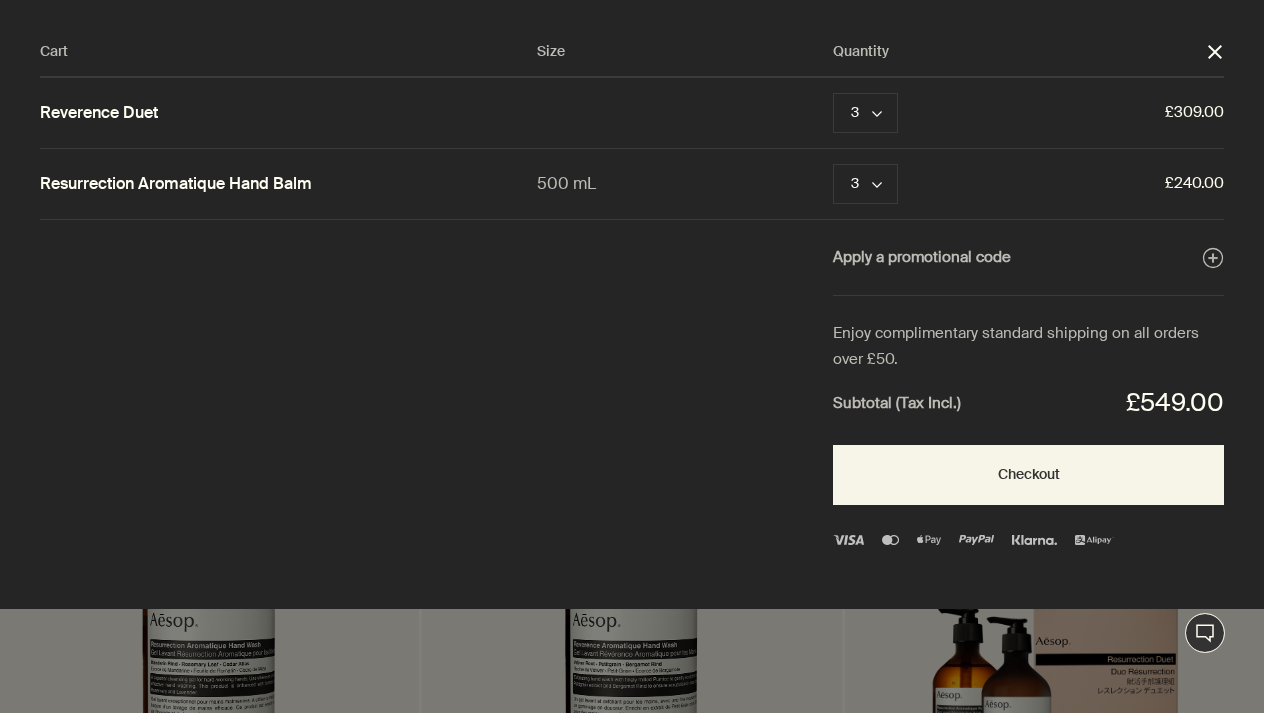 scroll, scrollTop: 0, scrollLeft: 0, axis: both 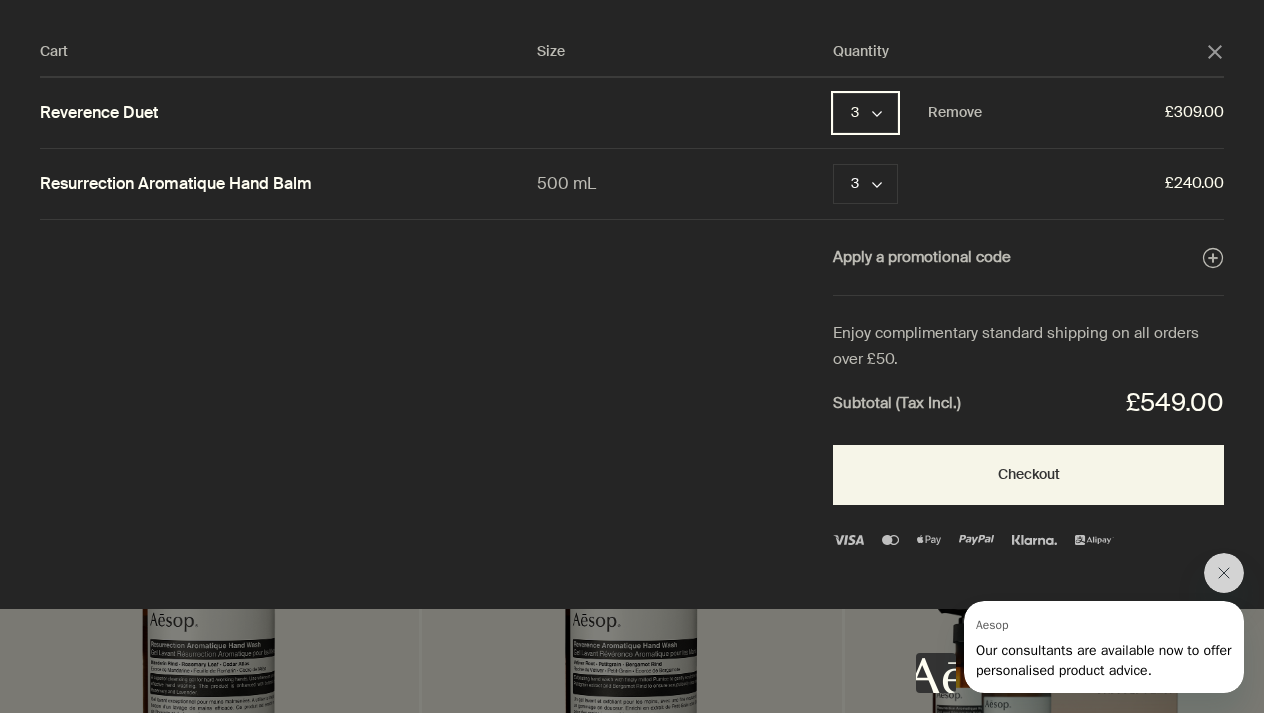 click on "chevron" 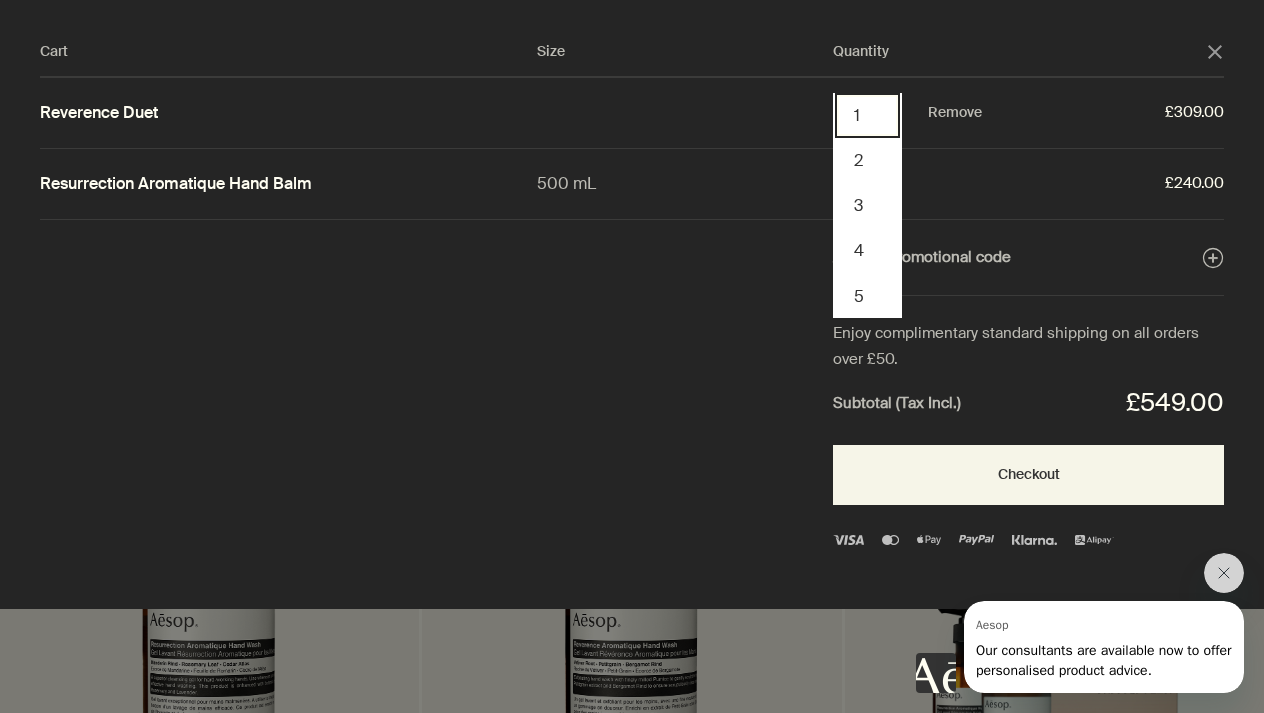 click on "1" at bounding box center (867, 115) 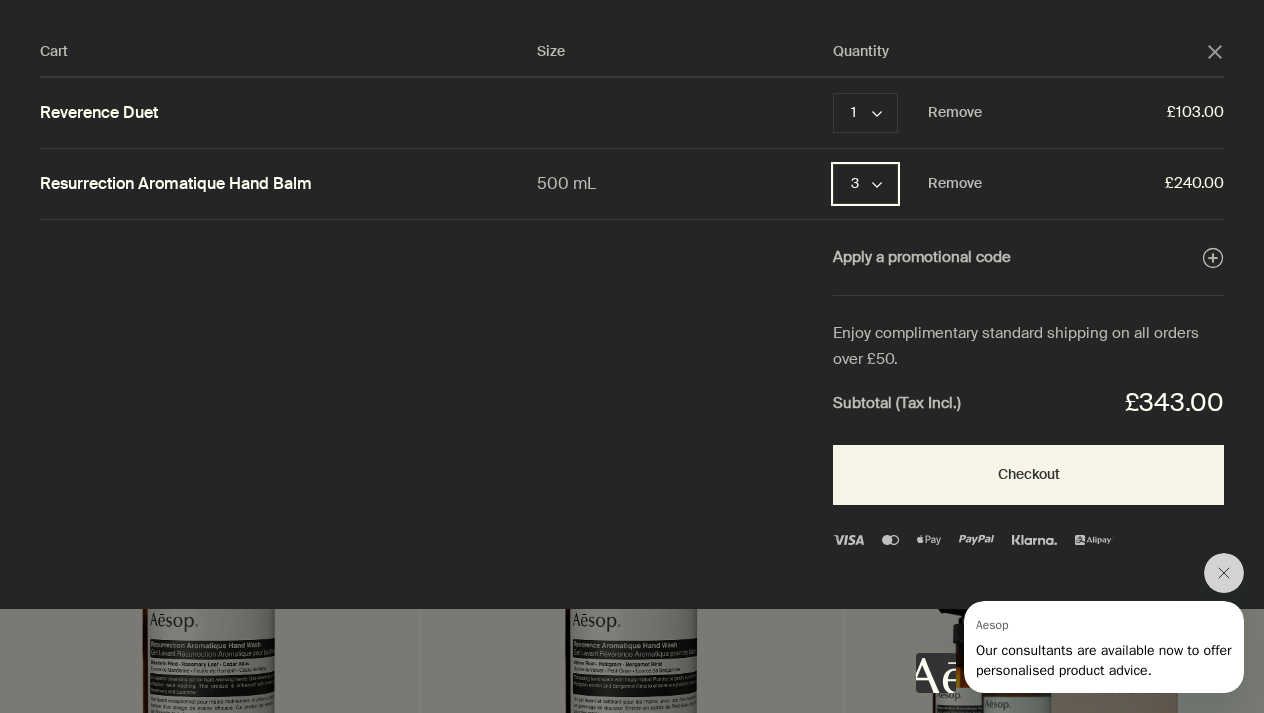 click on "3 chevron" at bounding box center [865, 184] 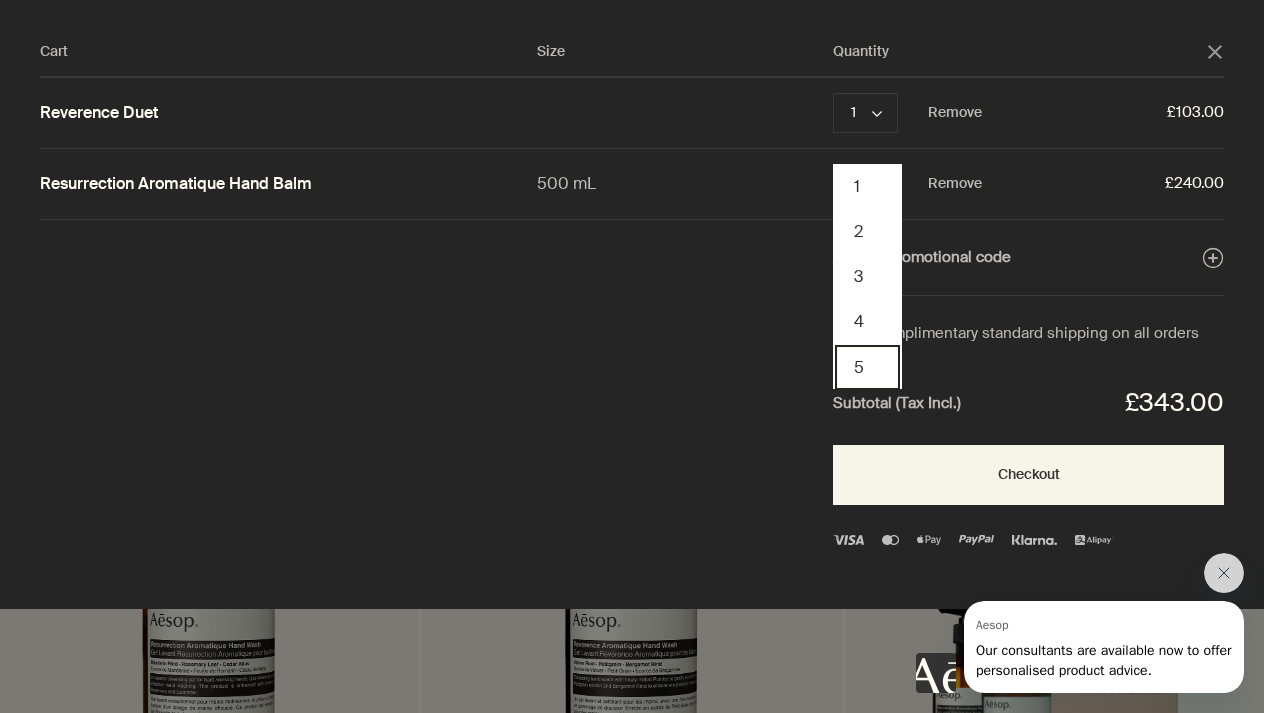 click on "5" at bounding box center (867, 367) 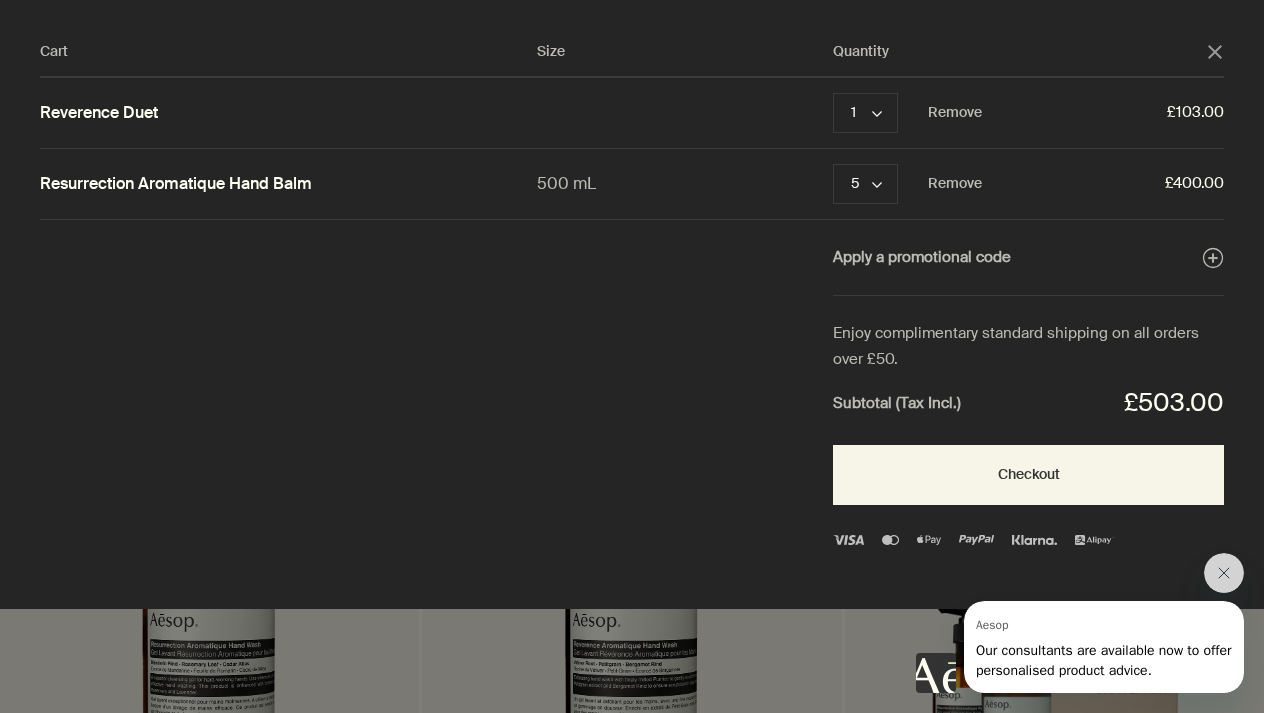 click on "Cart Size Quantity close Reverence Duet 1 chevron Remove £103.00 Resurrection Aromatique Hand Balm 500 mL  5 chevron Remove £400.00 Apply a promotional code plusAndCloseWithCircle Enjoy complimentary standard shipping on all orders over £50. Subtotal (Tax Incl.) £503.00 Checkout" at bounding box center (652, 304) 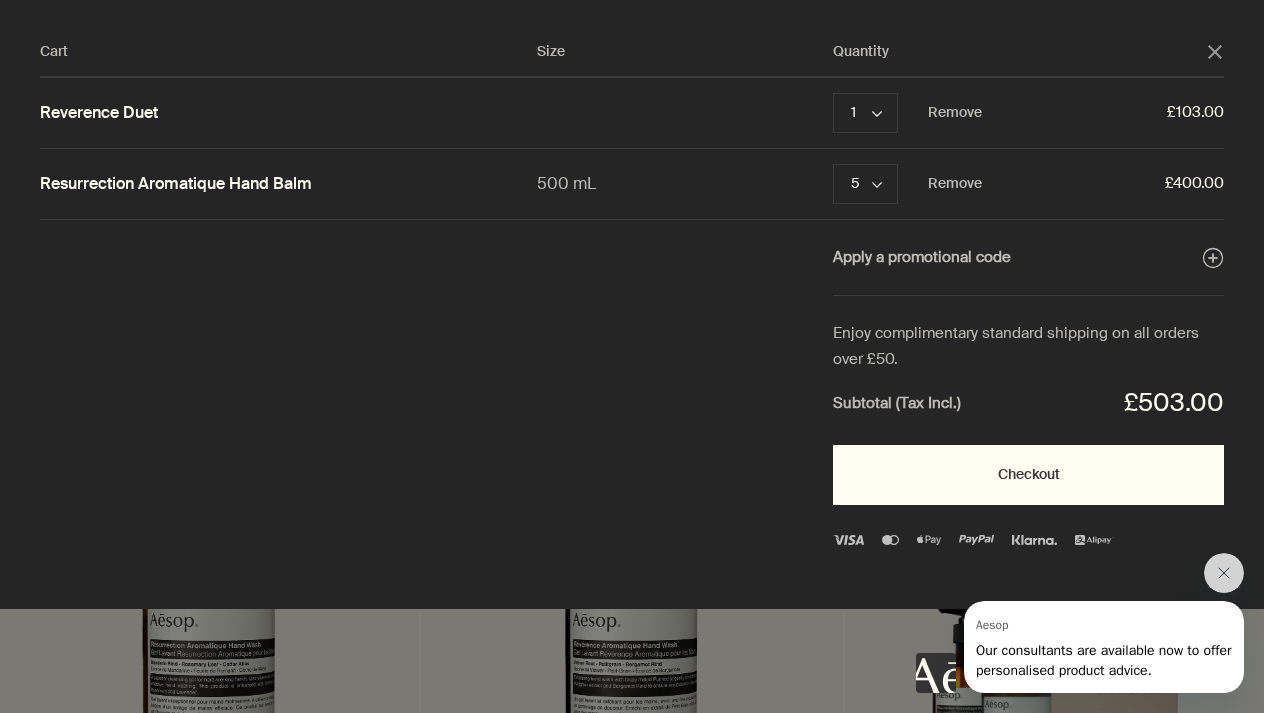 click on "Checkout" at bounding box center (1028, 475) 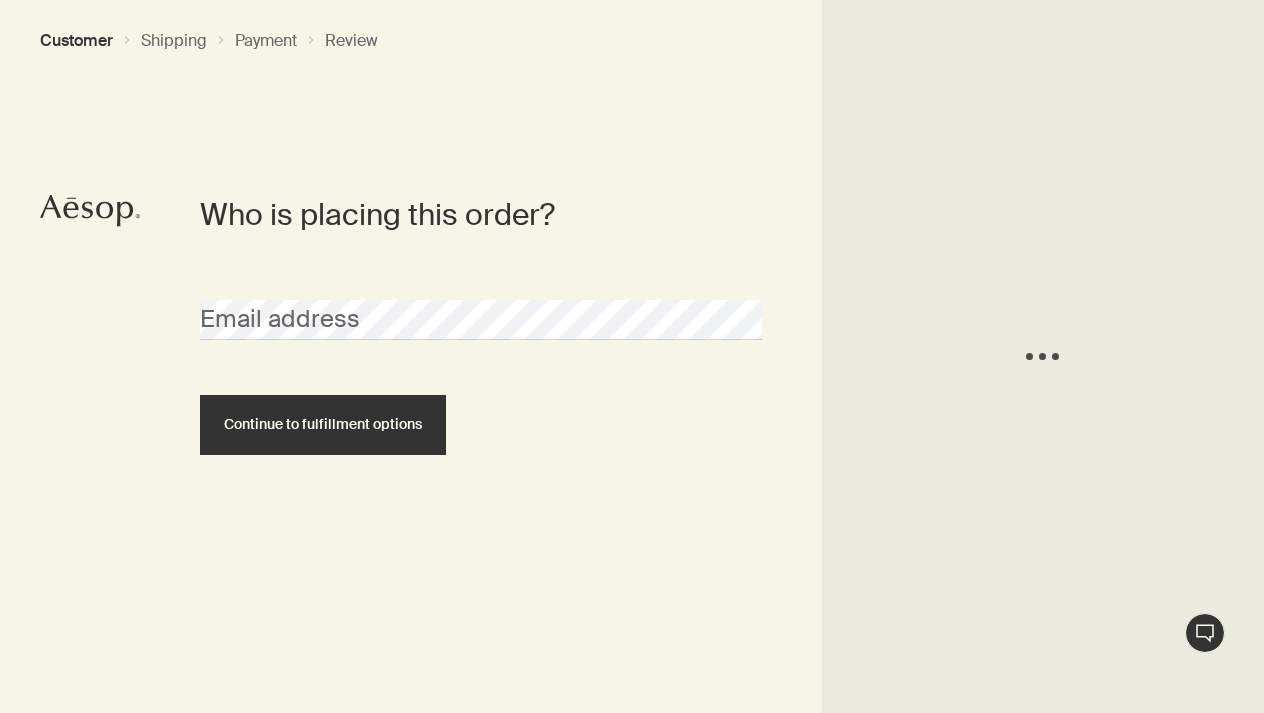 scroll, scrollTop: 0, scrollLeft: 0, axis: both 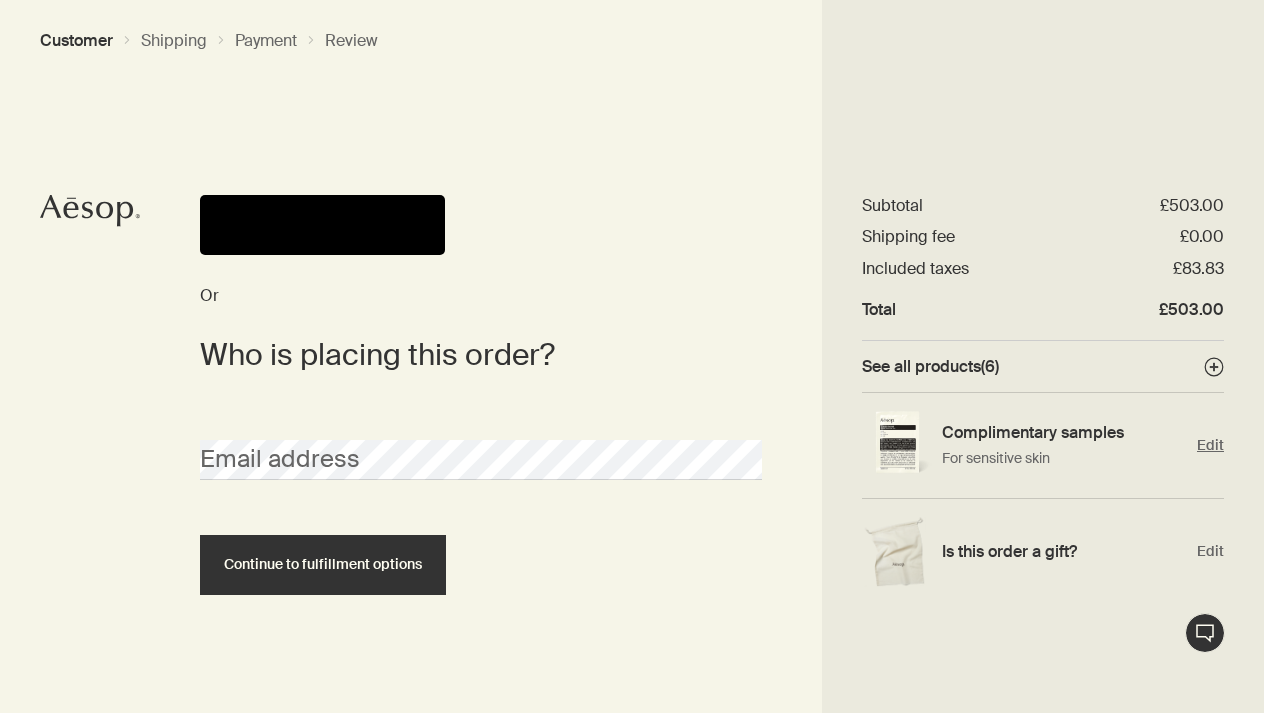 click on "Edit" at bounding box center [1210, 445] 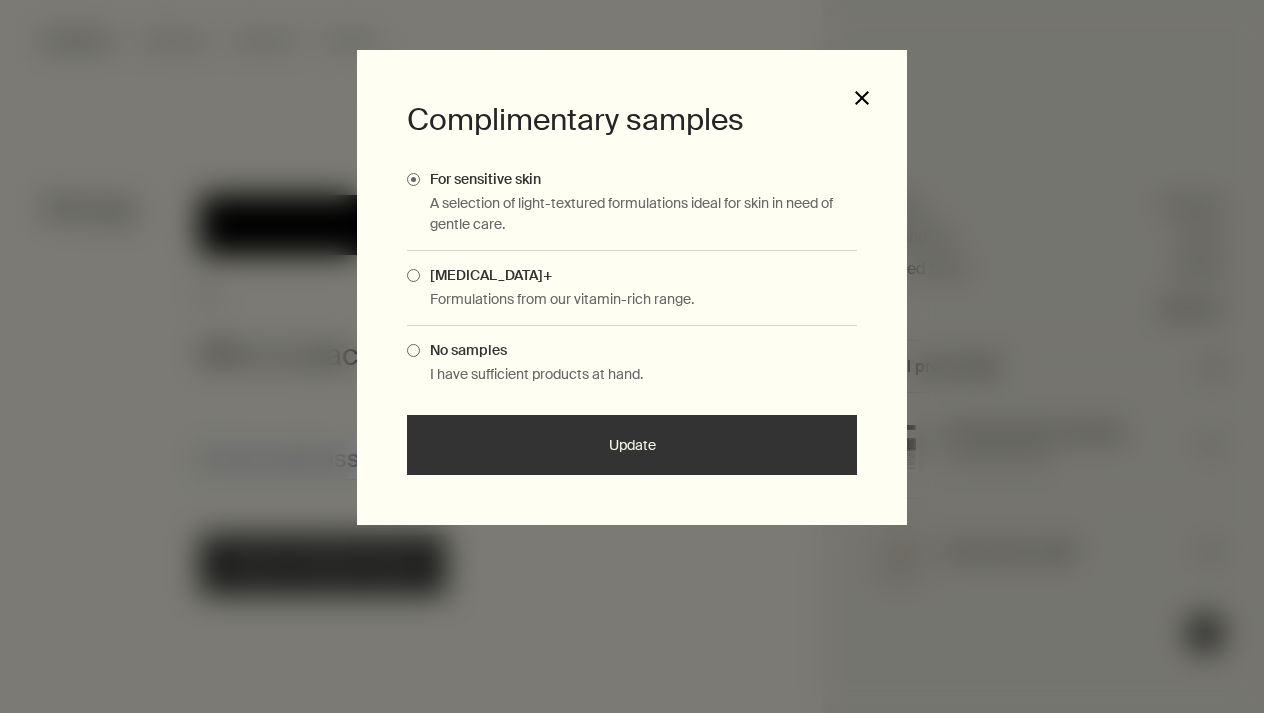 click on "close" at bounding box center [862, 98] 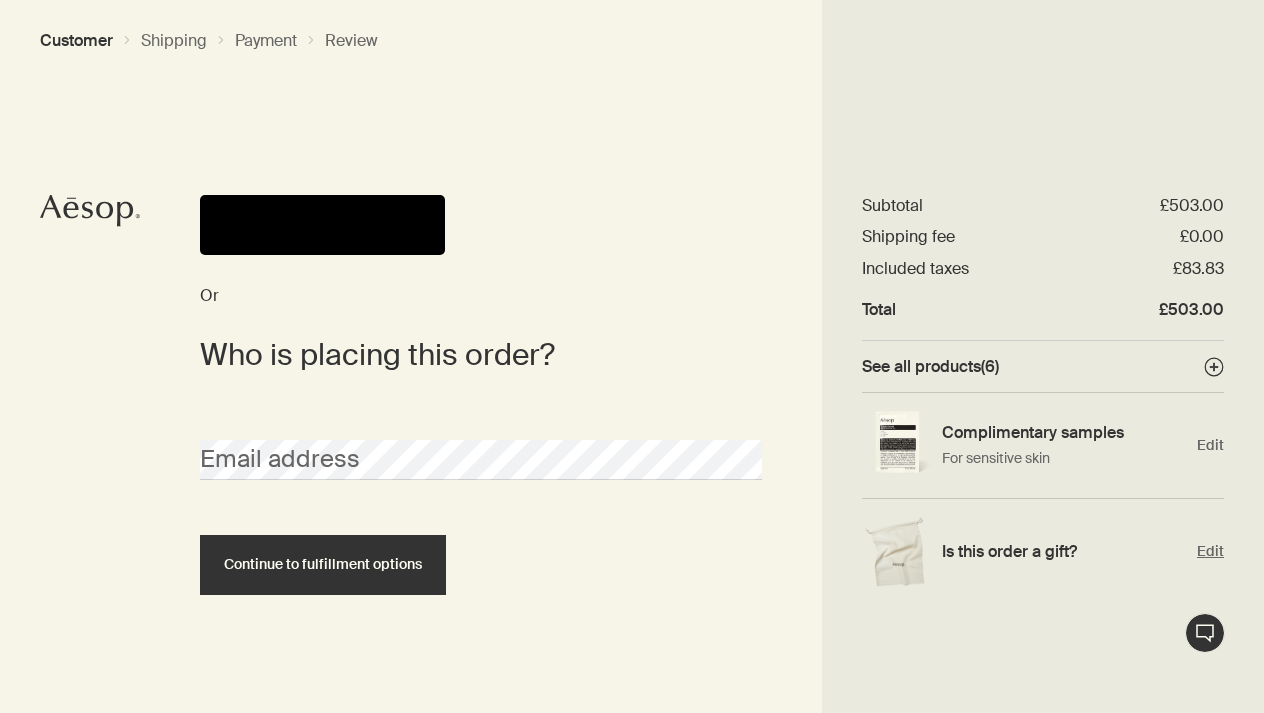 click on "Is this order a gift?" at bounding box center (1064, 551) 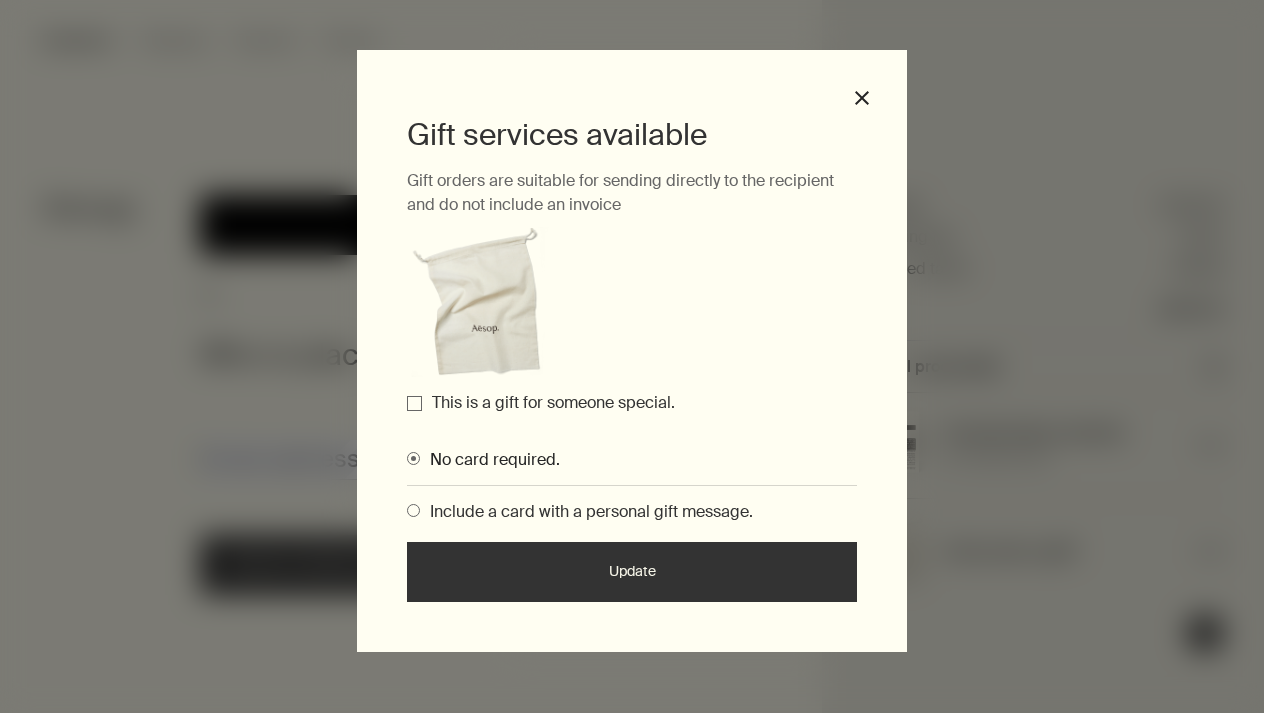 click at bounding box center [482, 302] 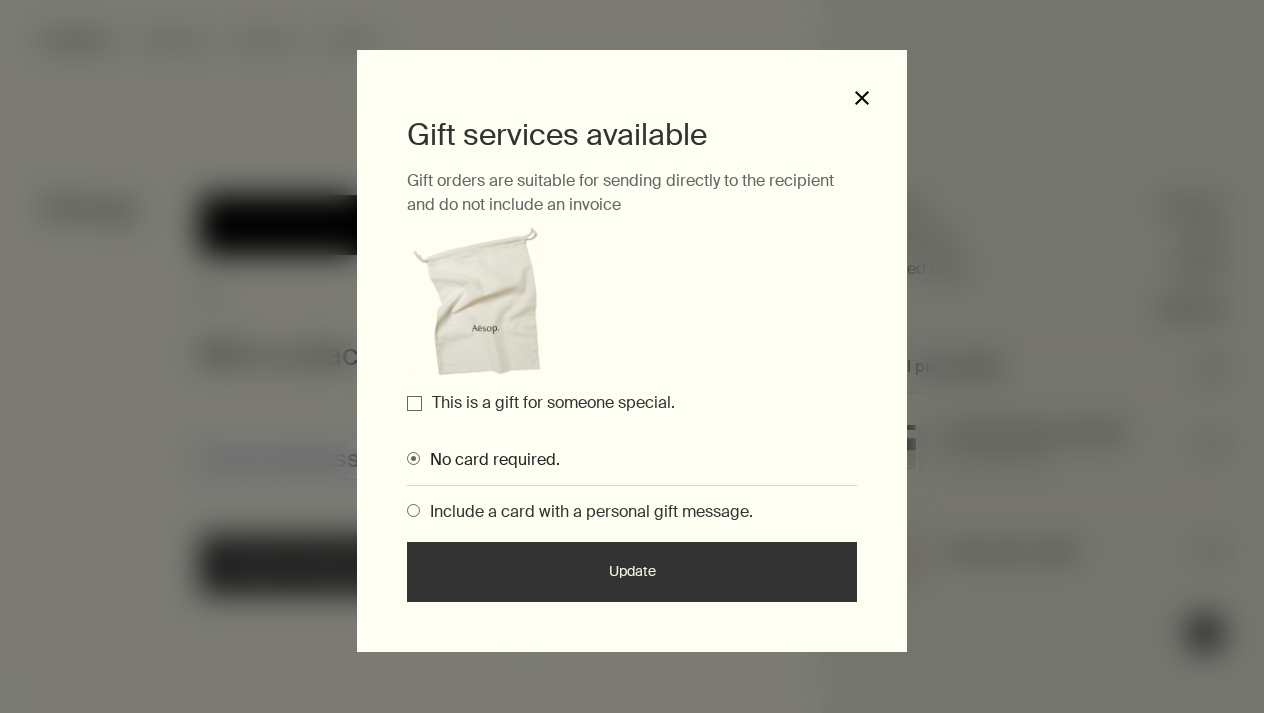 click on "close" at bounding box center (862, 98) 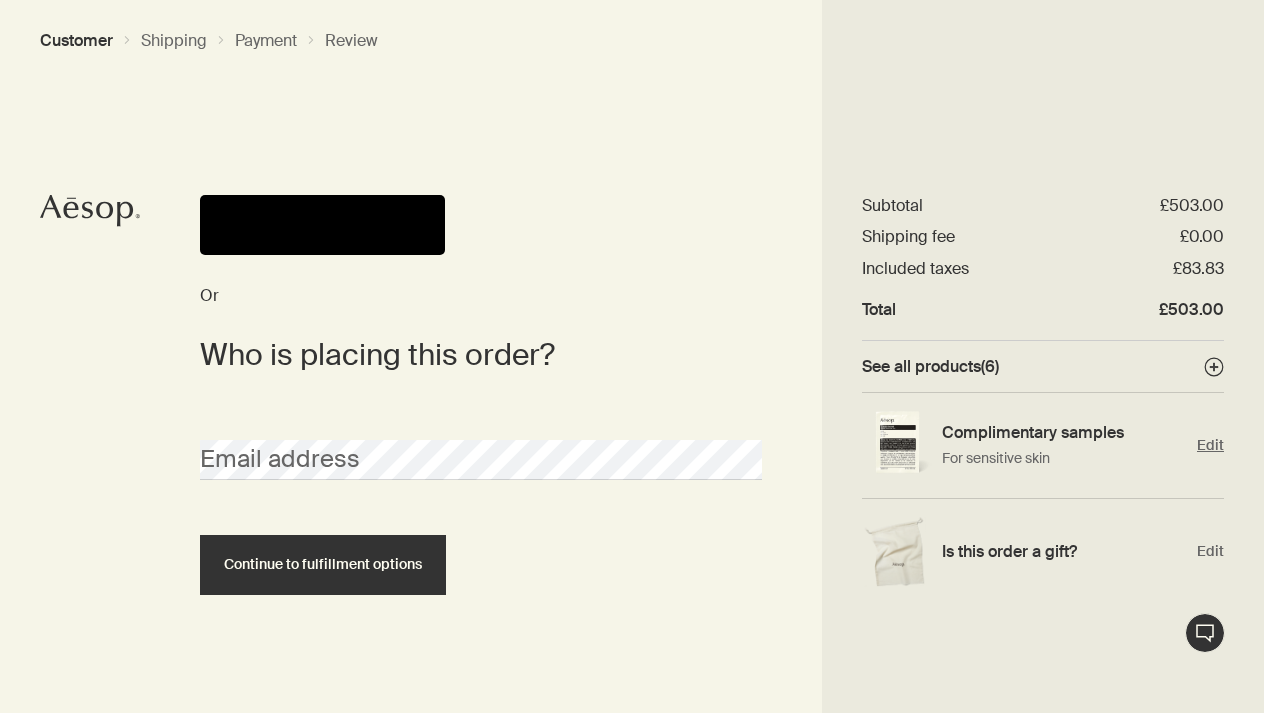 click on "Complimentary samples" at bounding box center [1064, 432] 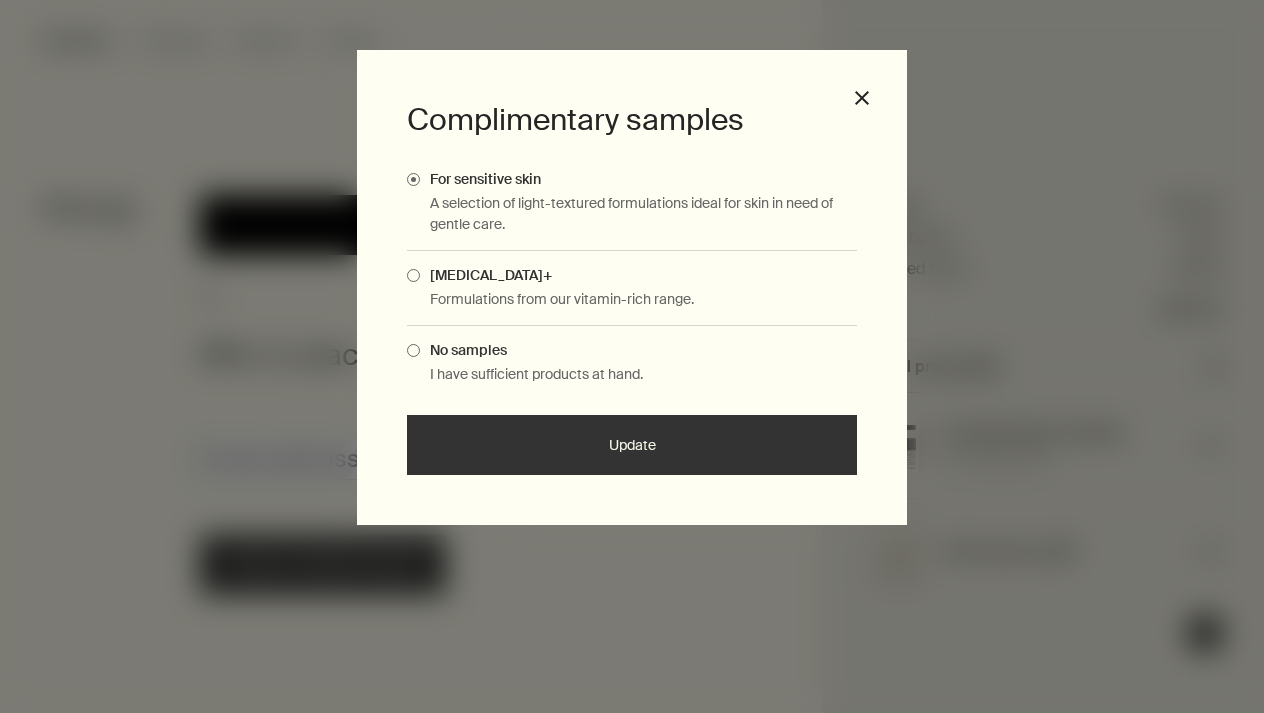 click at bounding box center [413, 275] 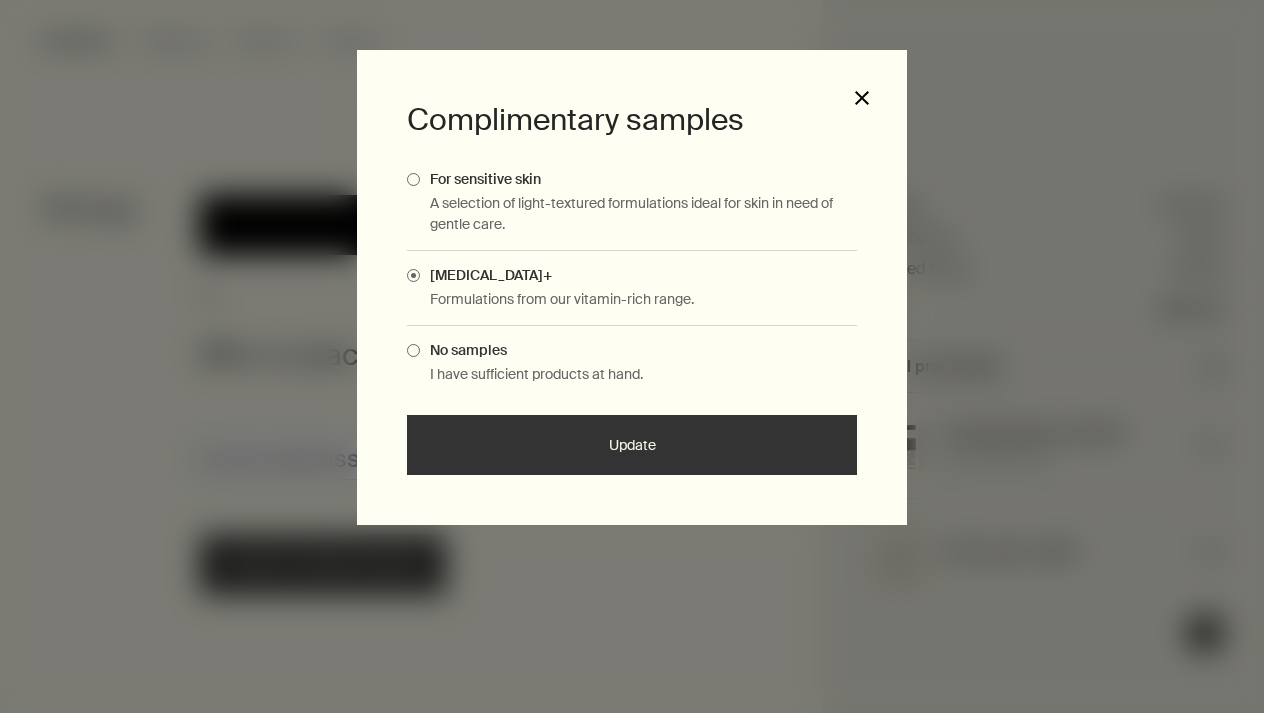 click on "close" at bounding box center (862, 98) 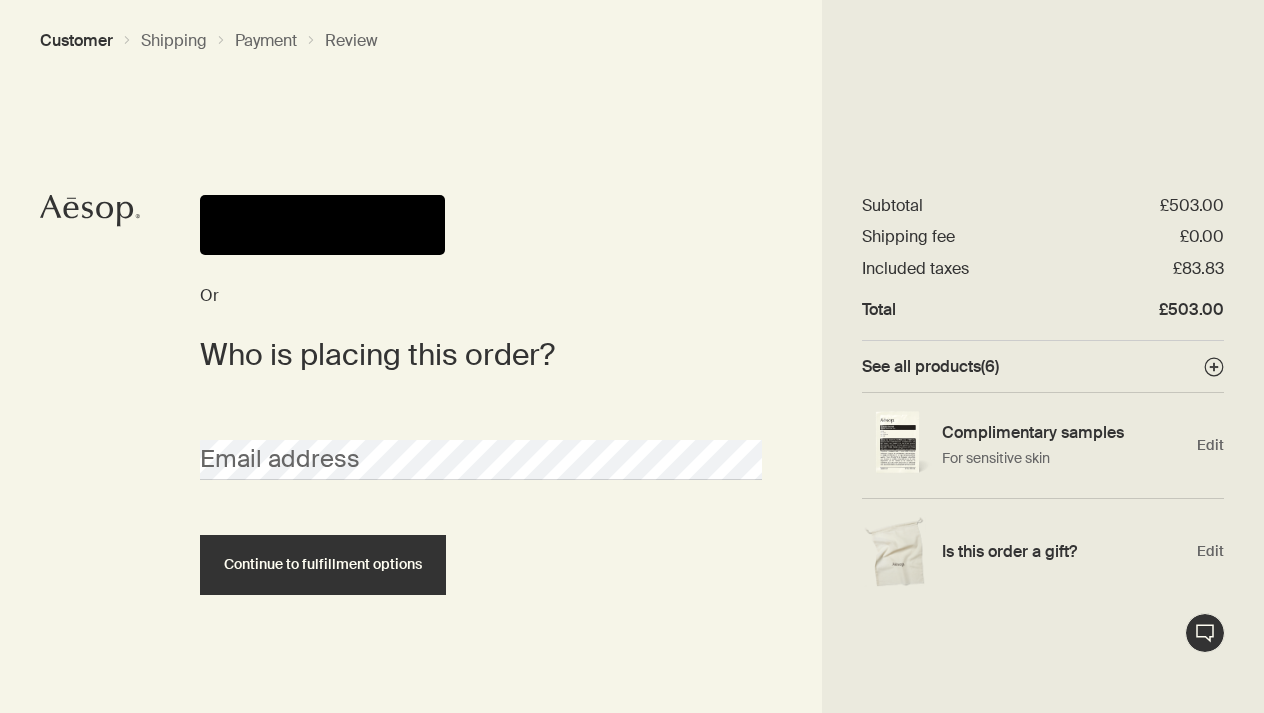 click on "Or" at bounding box center (481, 265) 